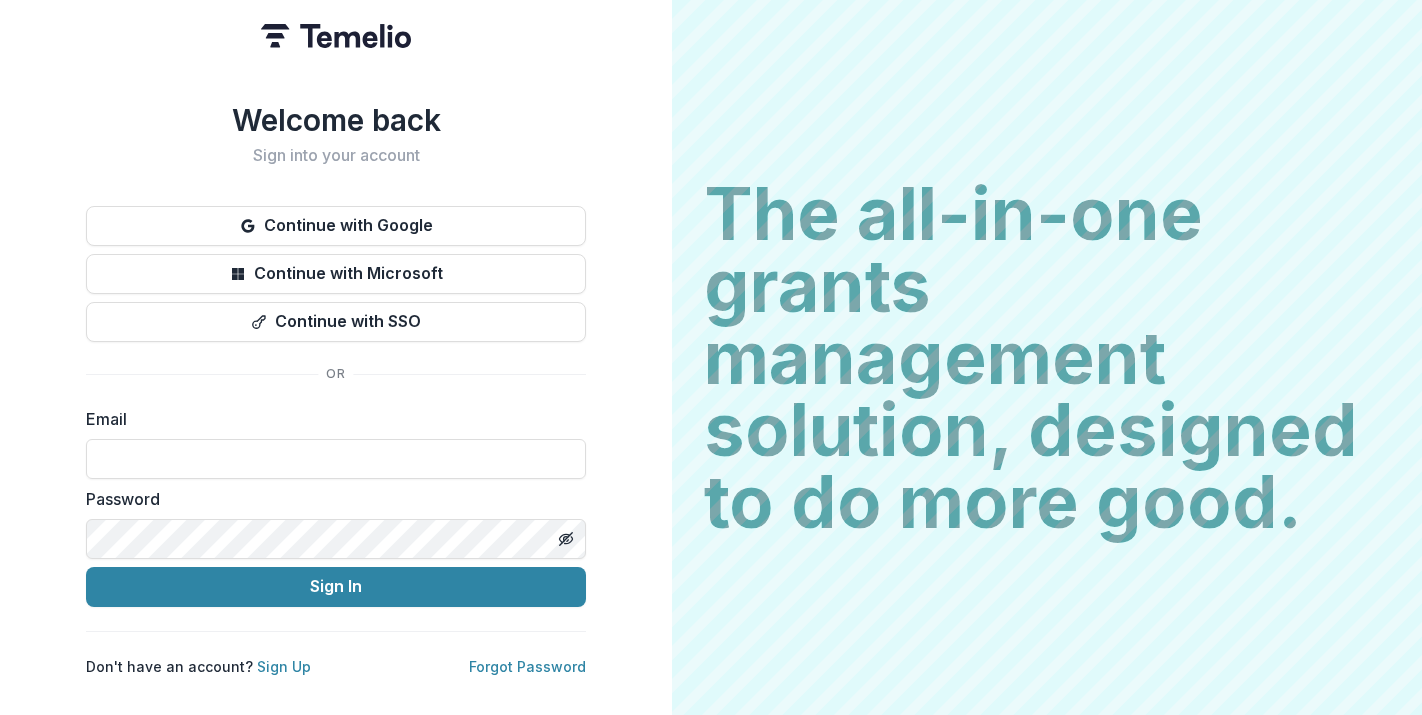 scroll, scrollTop: 0, scrollLeft: 0, axis: both 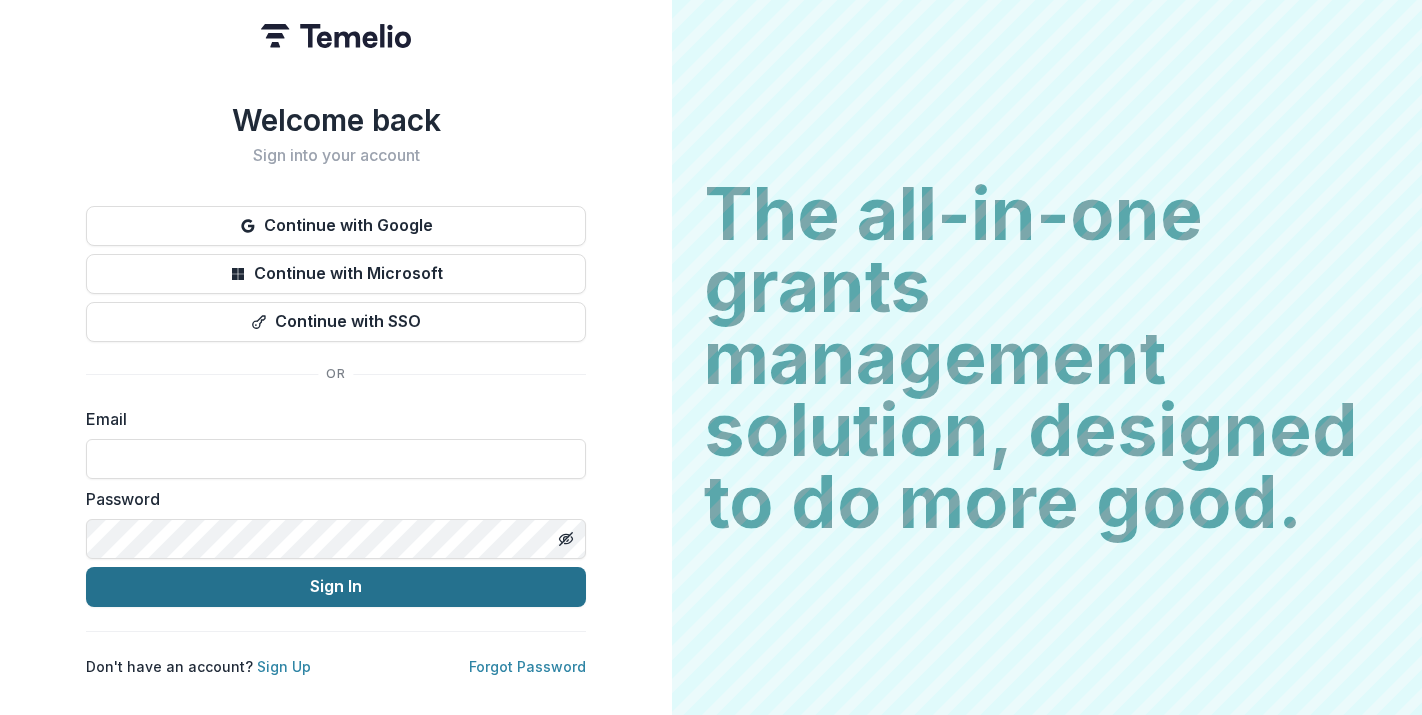 type on "**********" 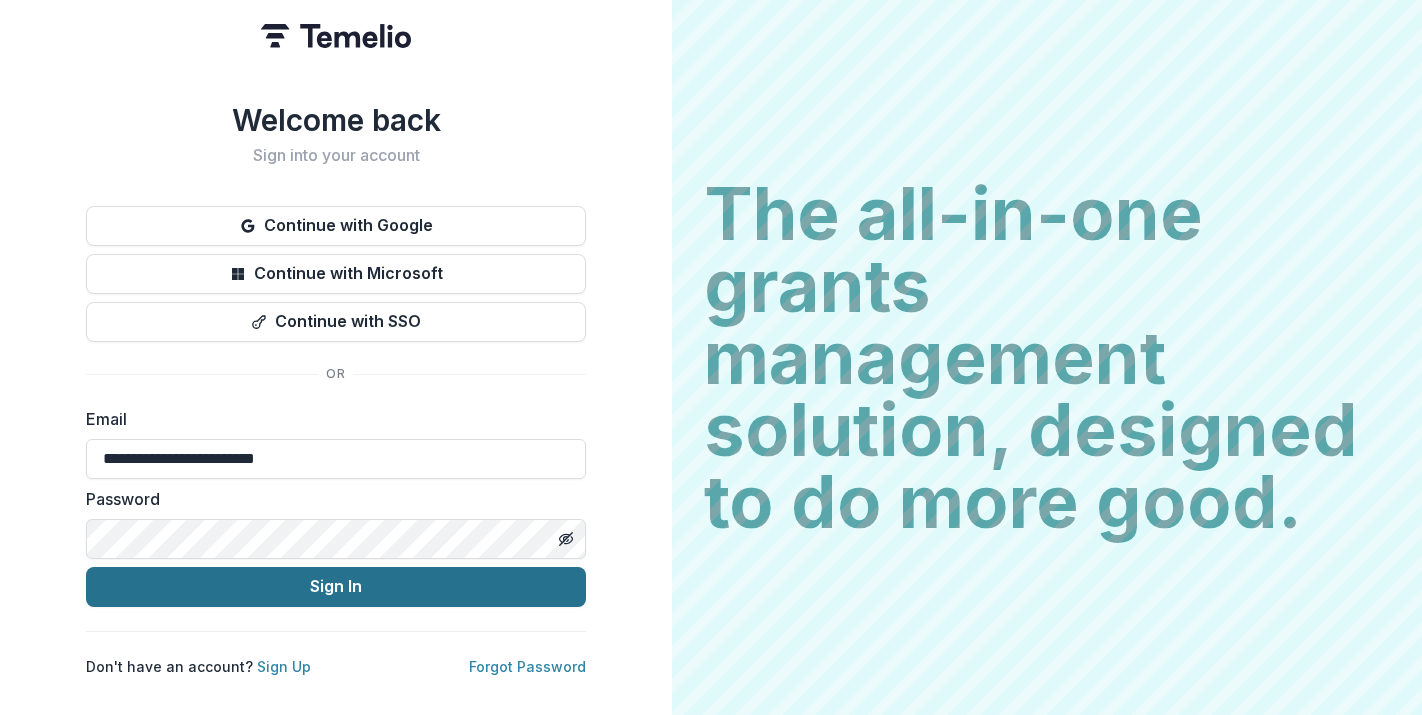 click on "Sign In" at bounding box center [336, 587] 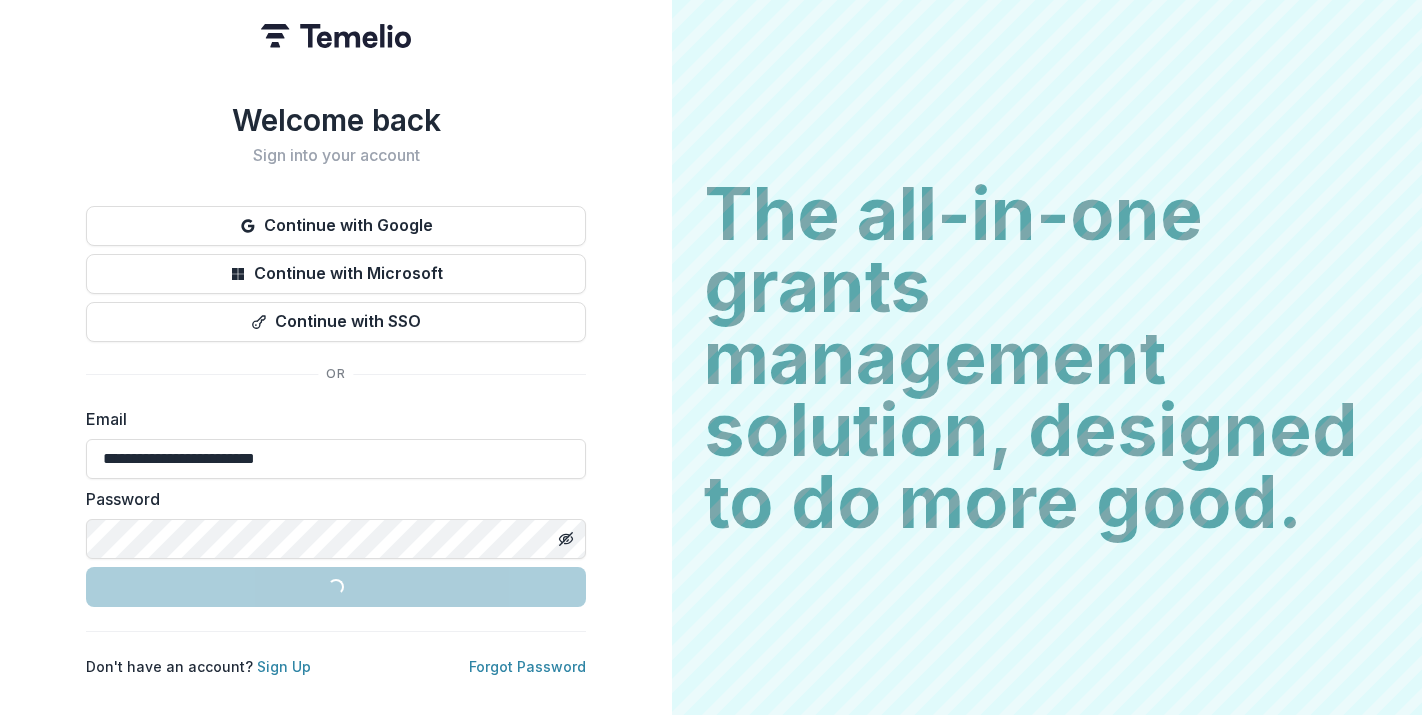 click on "Loading... Sign In" at bounding box center (336, 587) 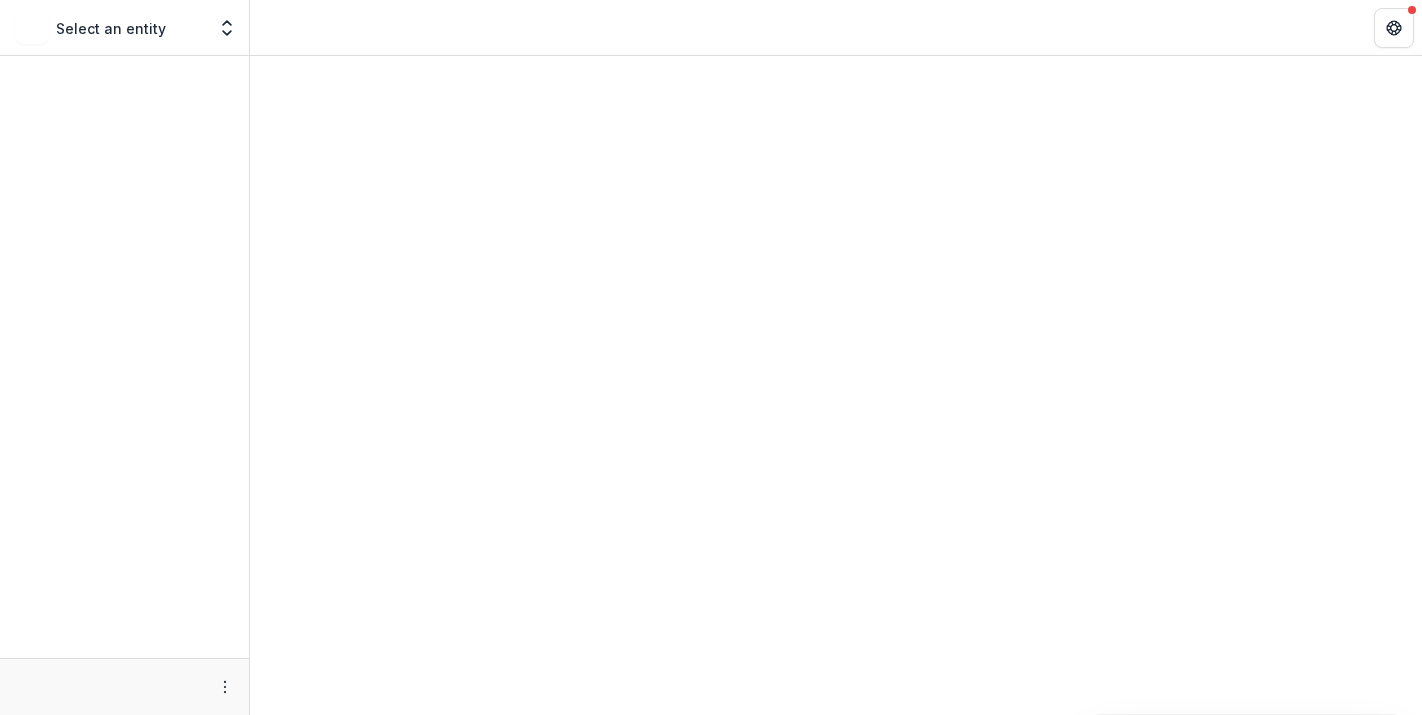 scroll, scrollTop: 0, scrollLeft: 0, axis: both 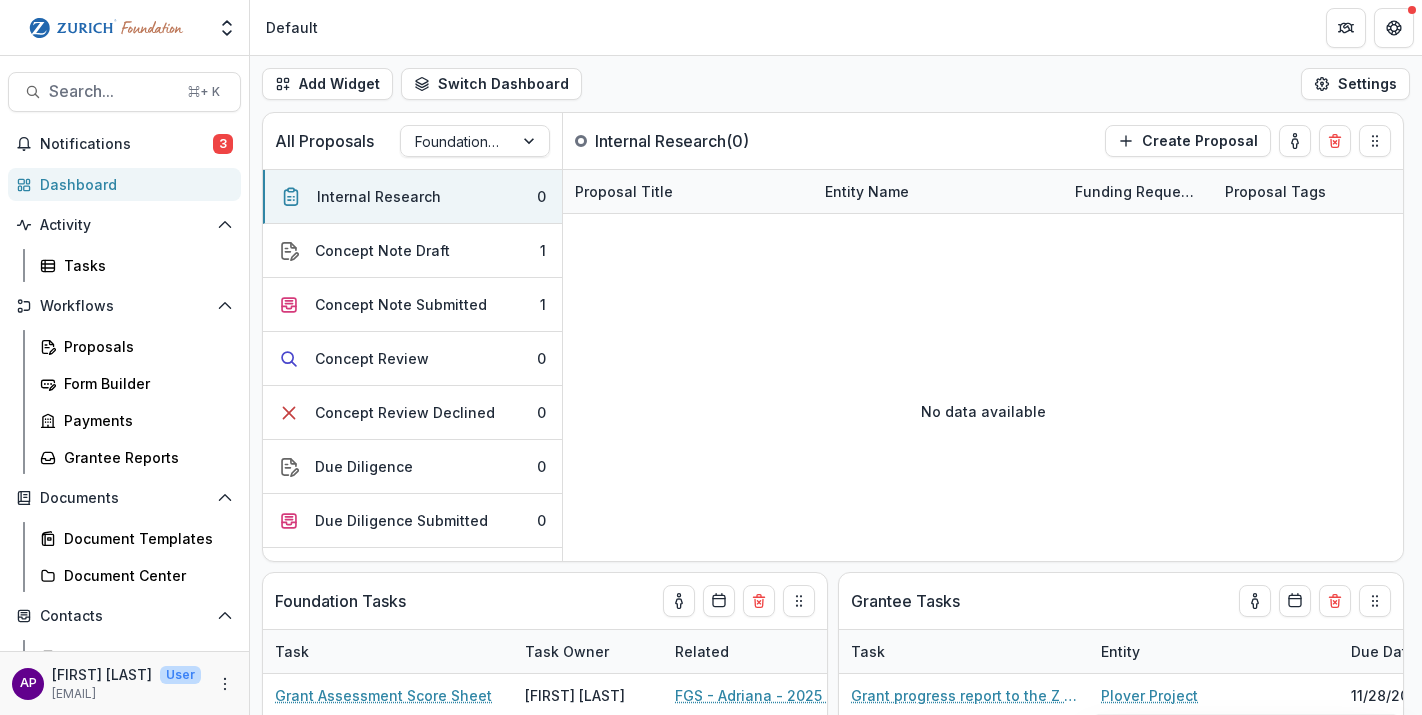 click on "Foundation Tasks" at bounding box center [509, 601] 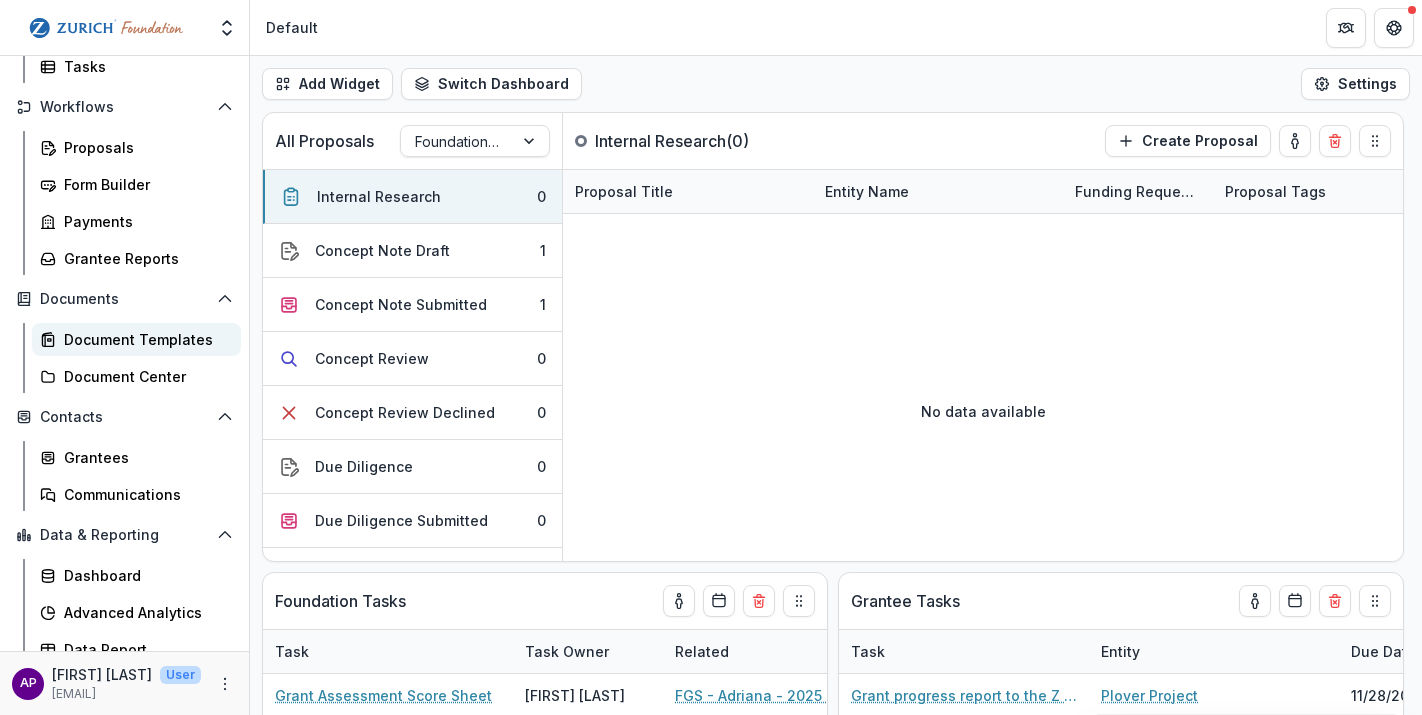 scroll, scrollTop: 196, scrollLeft: 0, axis: vertical 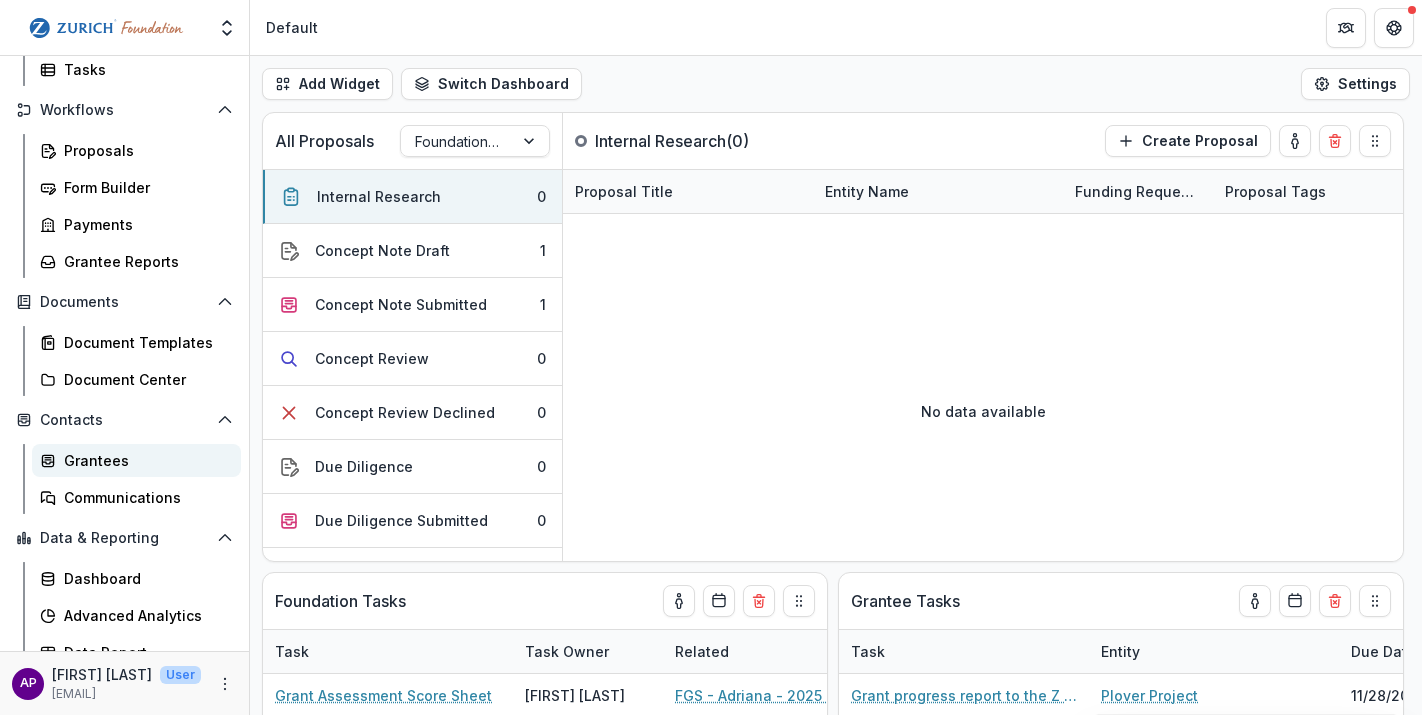 click on "Grantees" at bounding box center (144, 460) 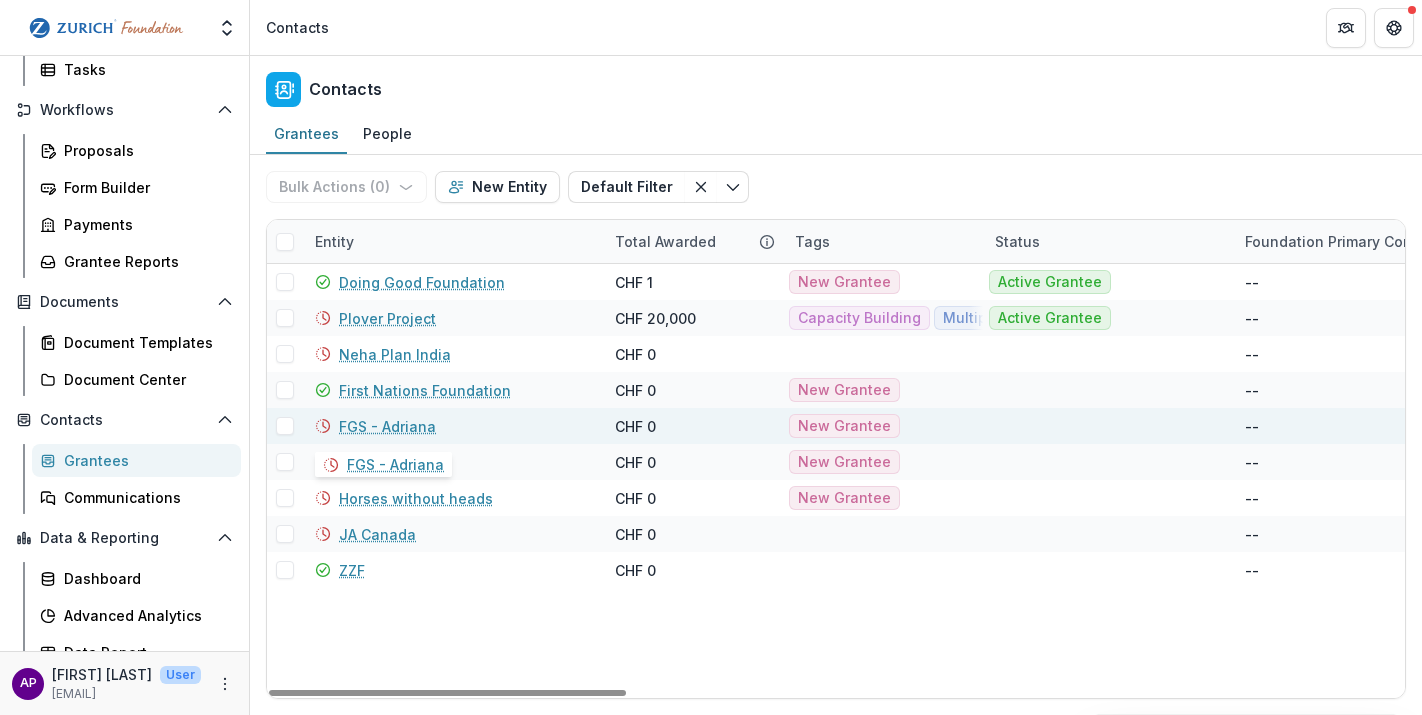 click on "FGS - Adriana" at bounding box center [387, 426] 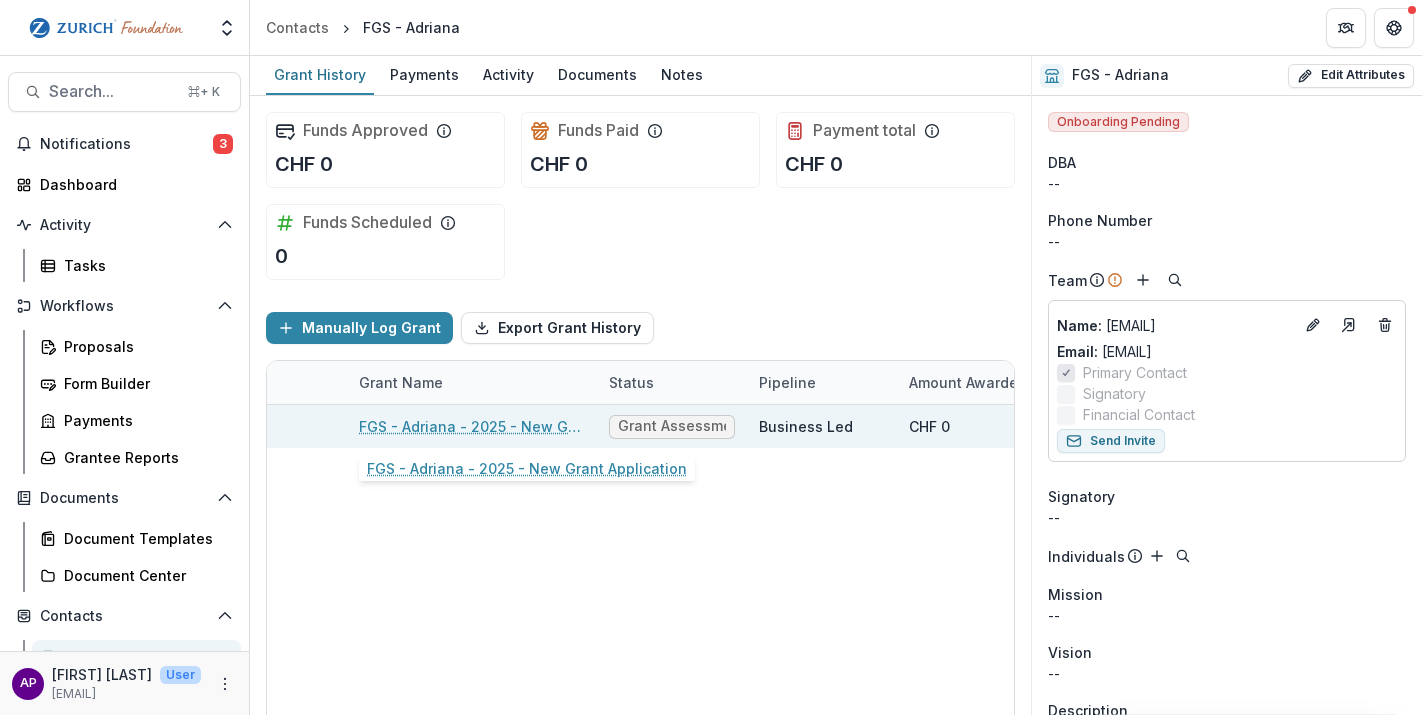 click on "FGS - Adriana - 2025 - New Grant Application" at bounding box center [472, 426] 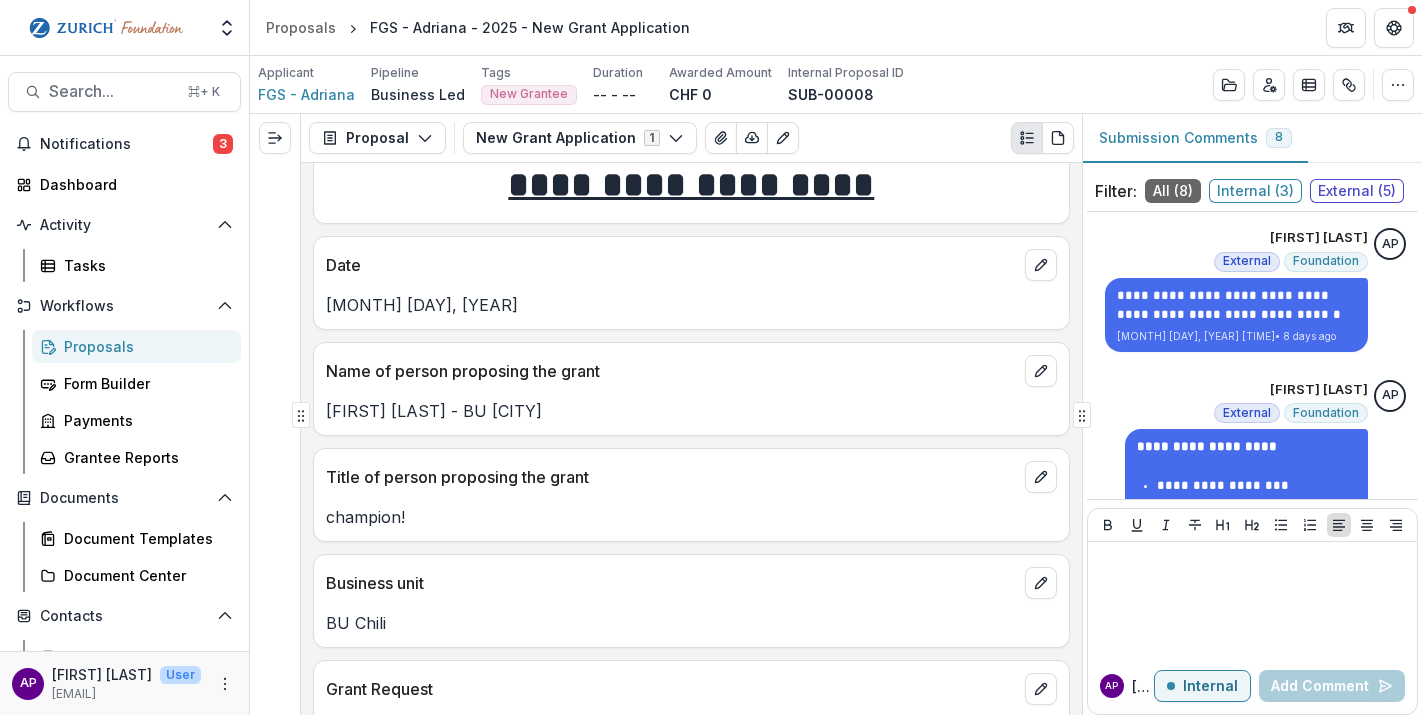 scroll, scrollTop: 73, scrollLeft: 0, axis: vertical 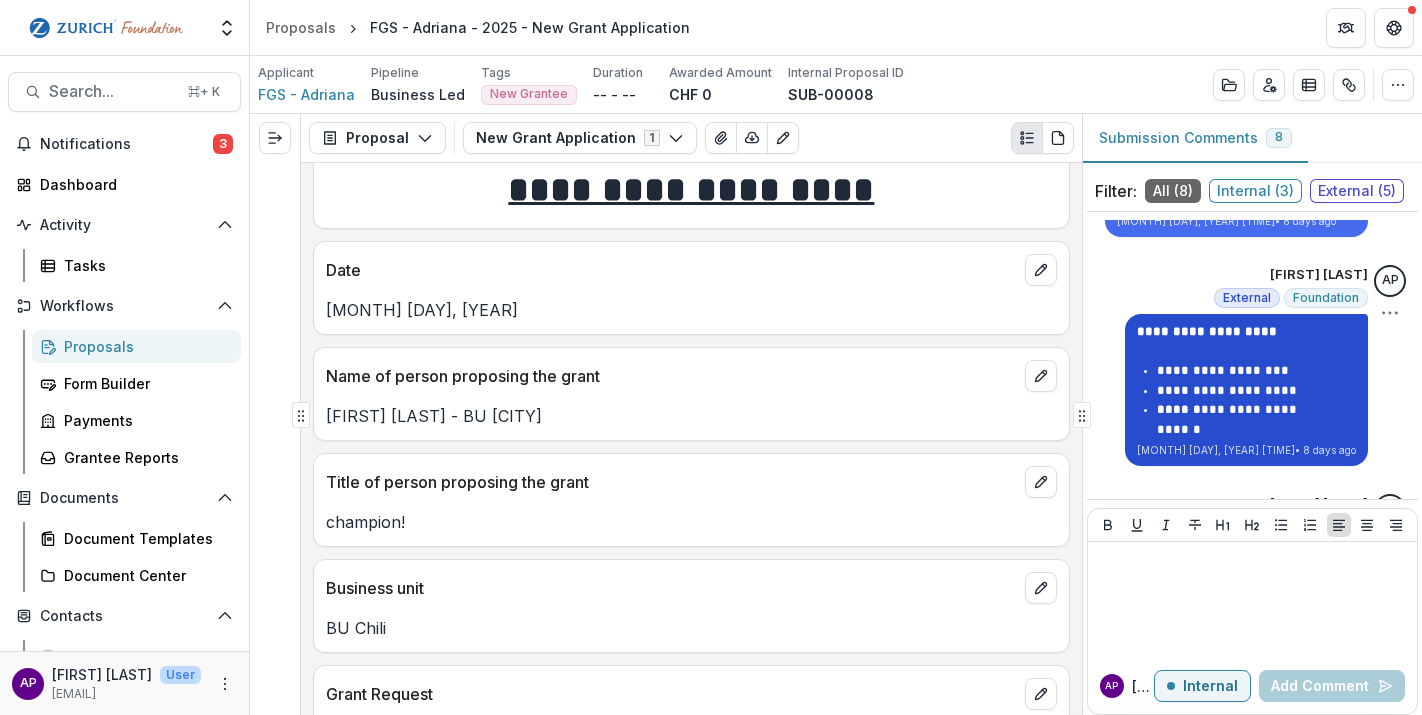 click on "**********" at bounding box center [1238, 371] 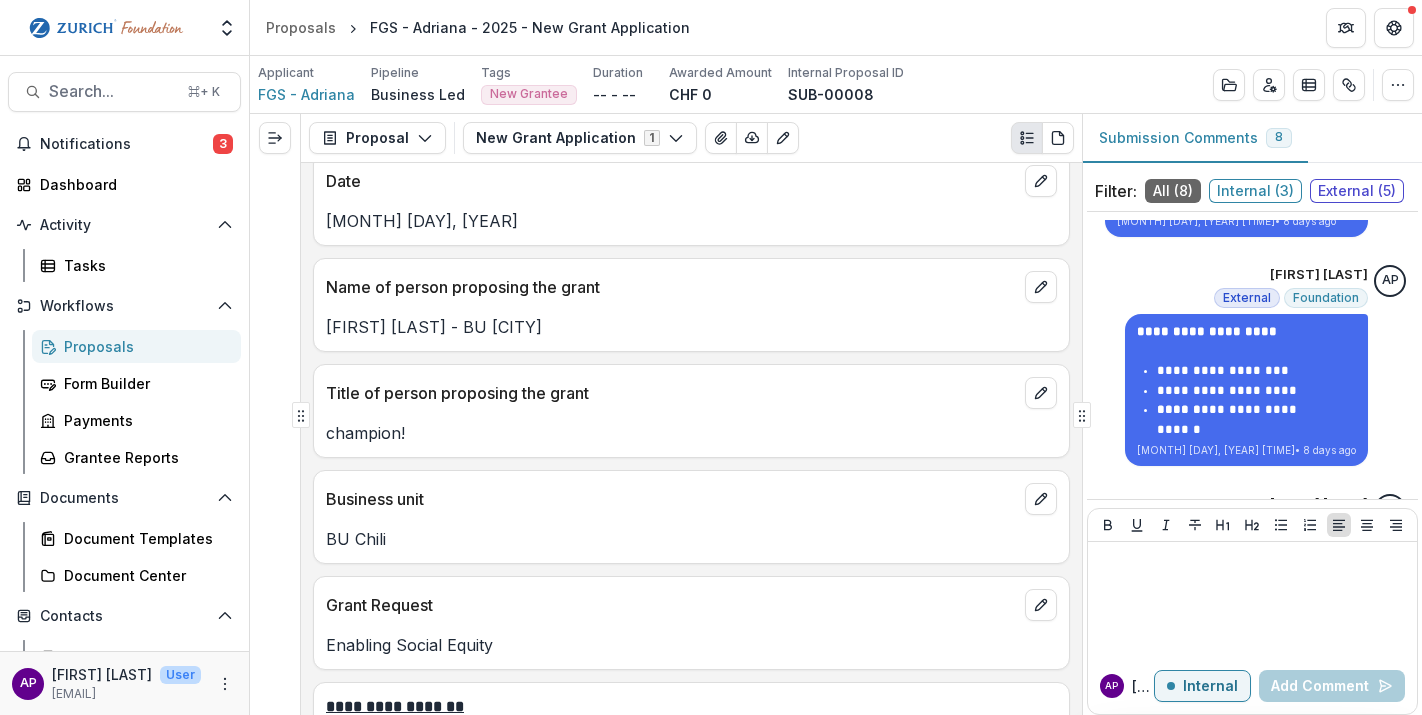scroll, scrollTop: 158, scrollLeft: 0, axis: vertical 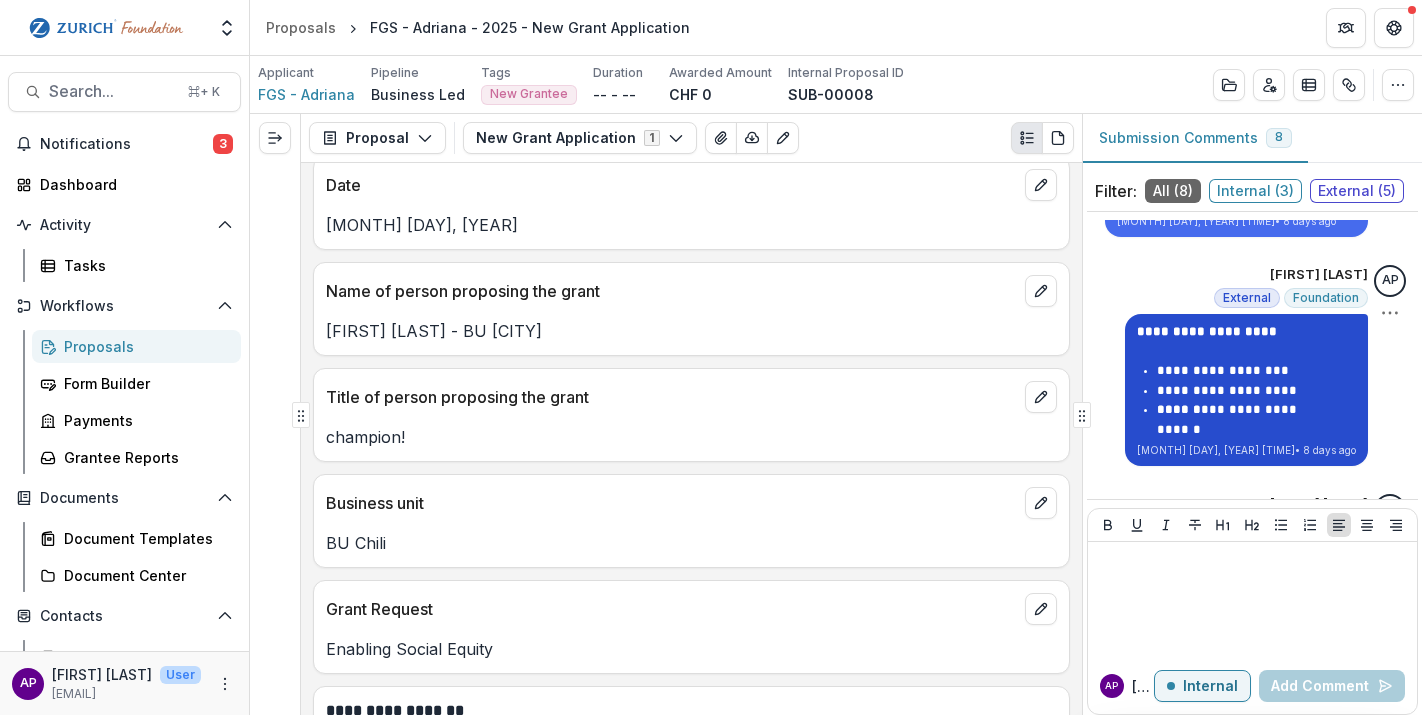 click on "**********" at bounding box center [1238, 371] 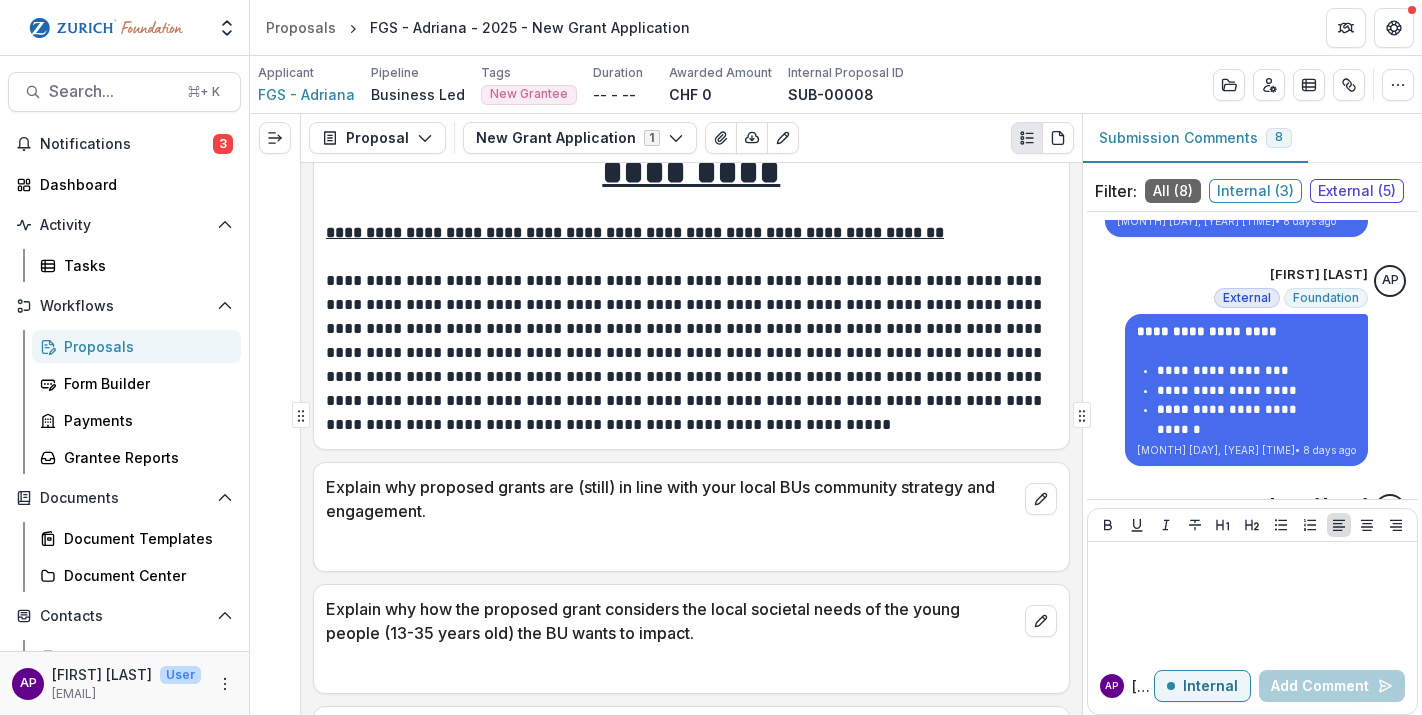 scroll, scrollTop: 2210, scrollLeft: 0, axis: vertical 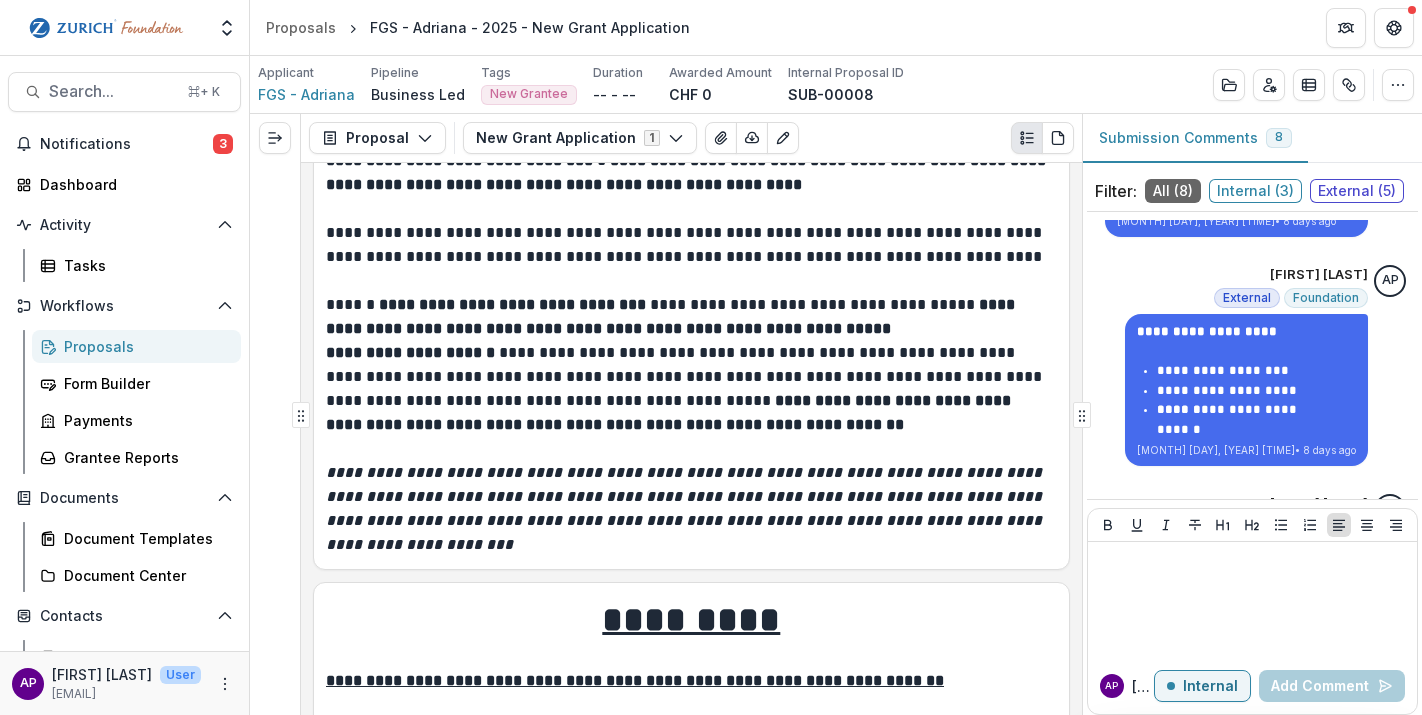 click on "**********" at bounding box center (686, 508) 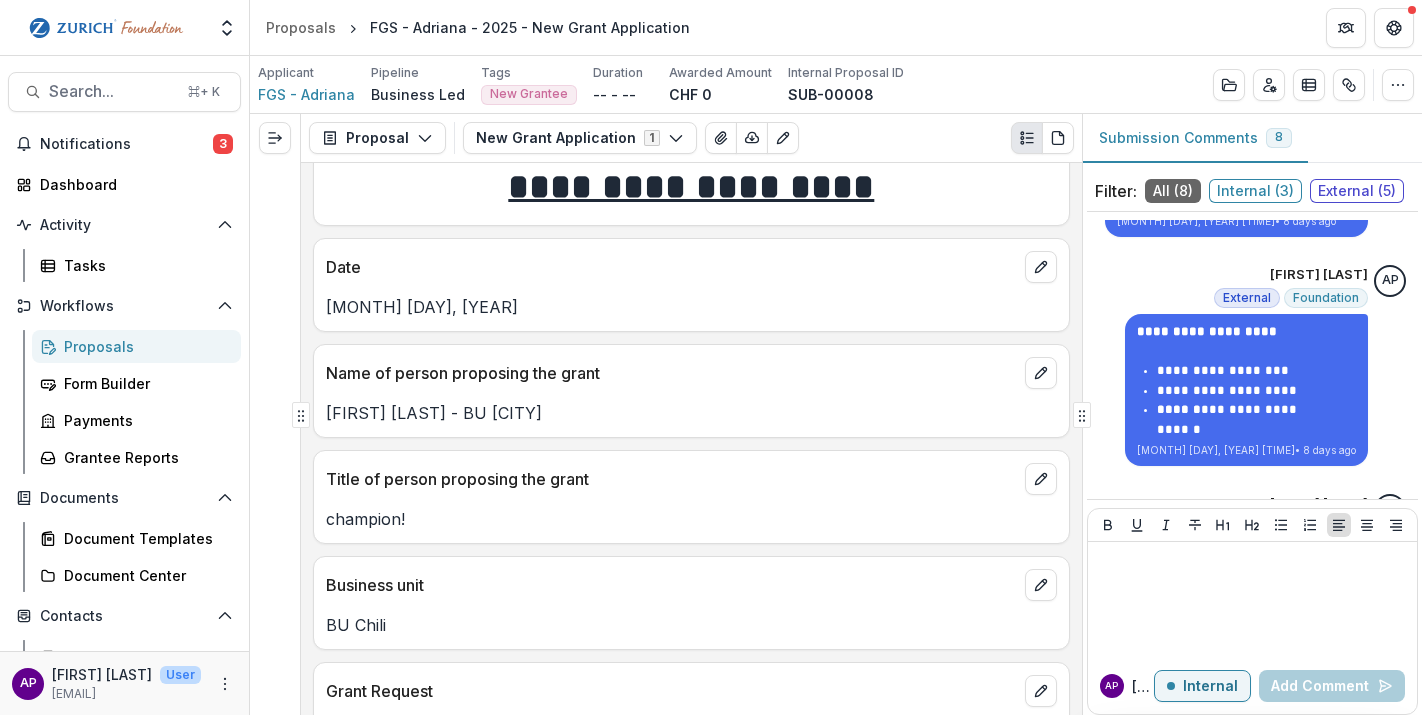 scroll, scrollTop: 0, scrollLeft: 0, axis: both 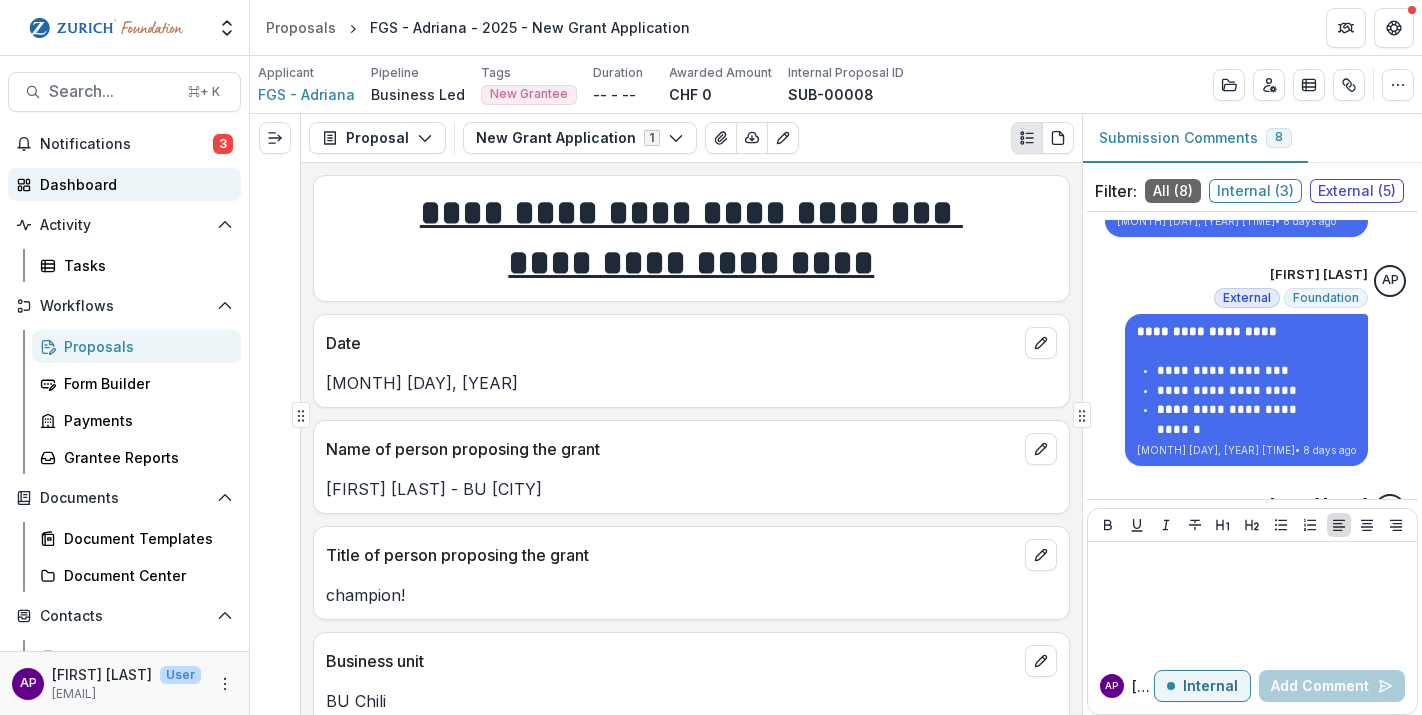 click on "Dashboard" at bounding box center [132, 184] 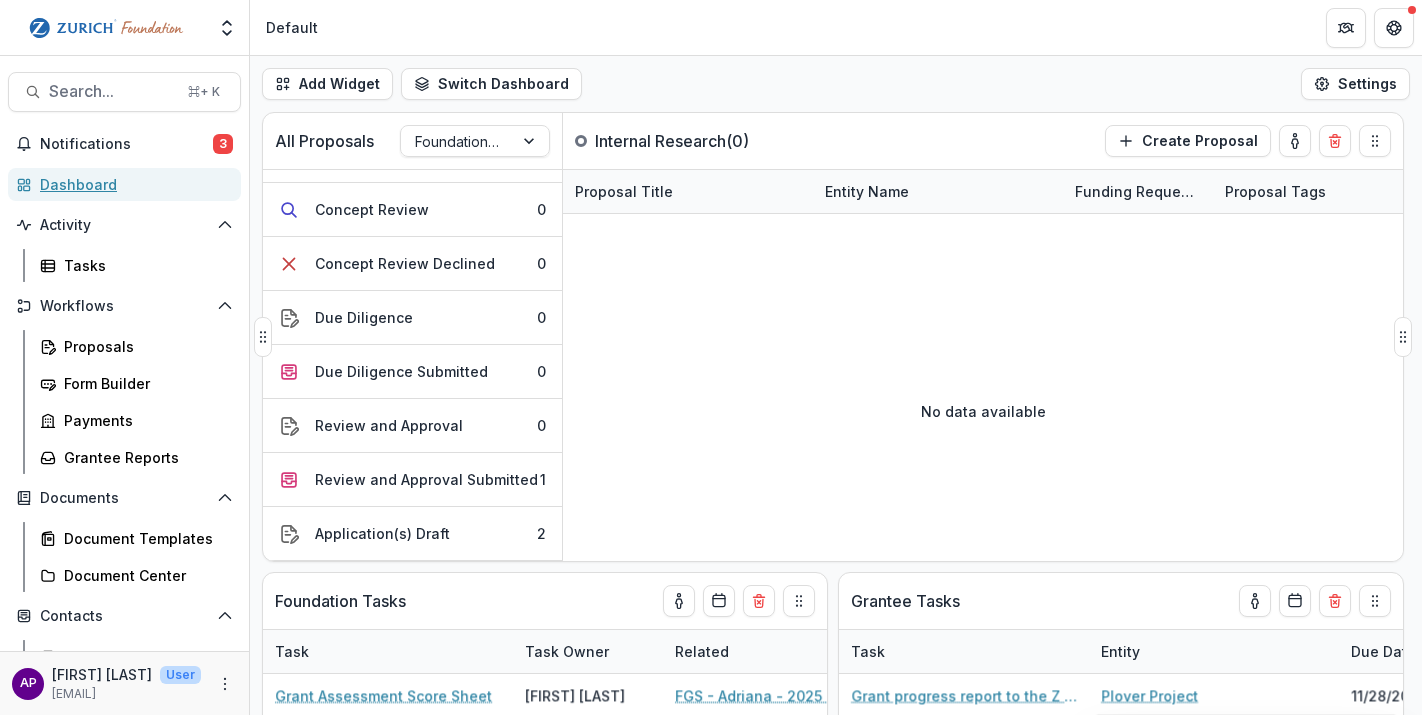 scroll, scrollTop: 0, scrollLeft: 0, axis: both 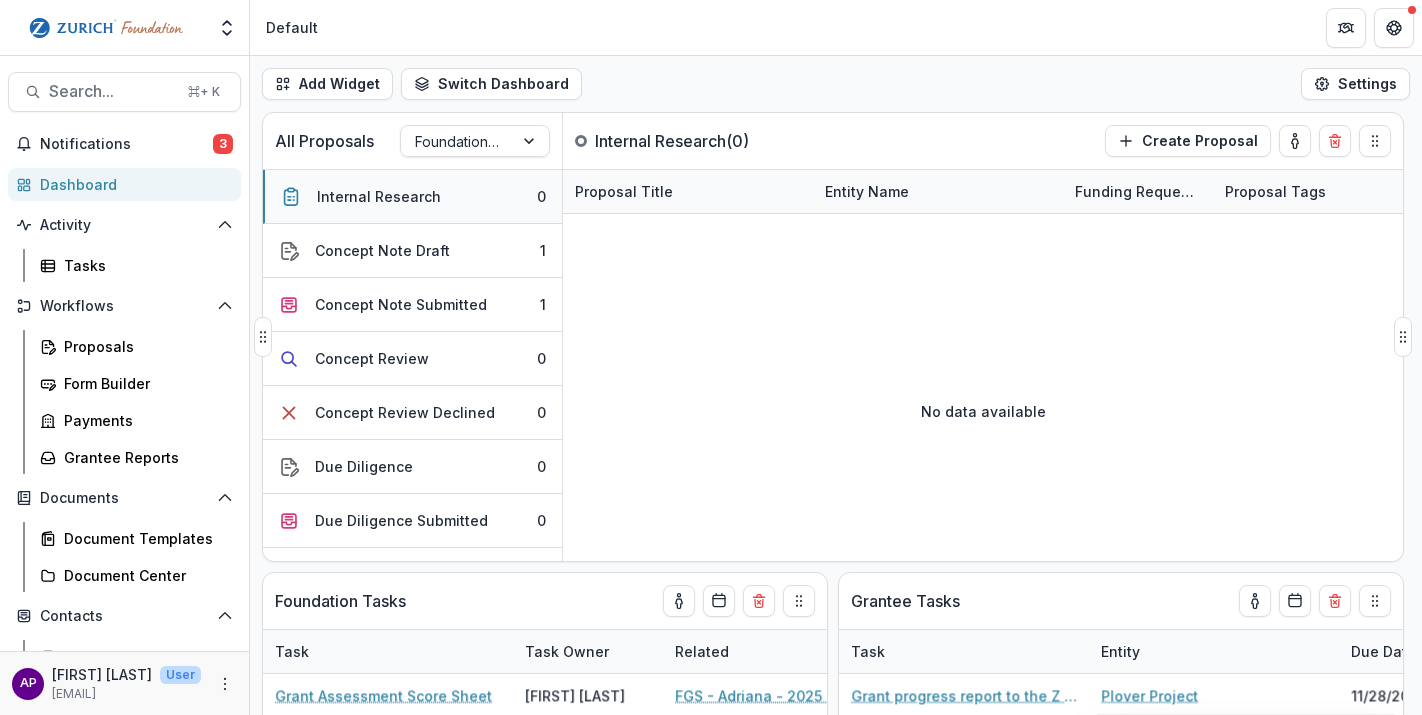 click on "Internal Research" at bounding box center [379, 196] 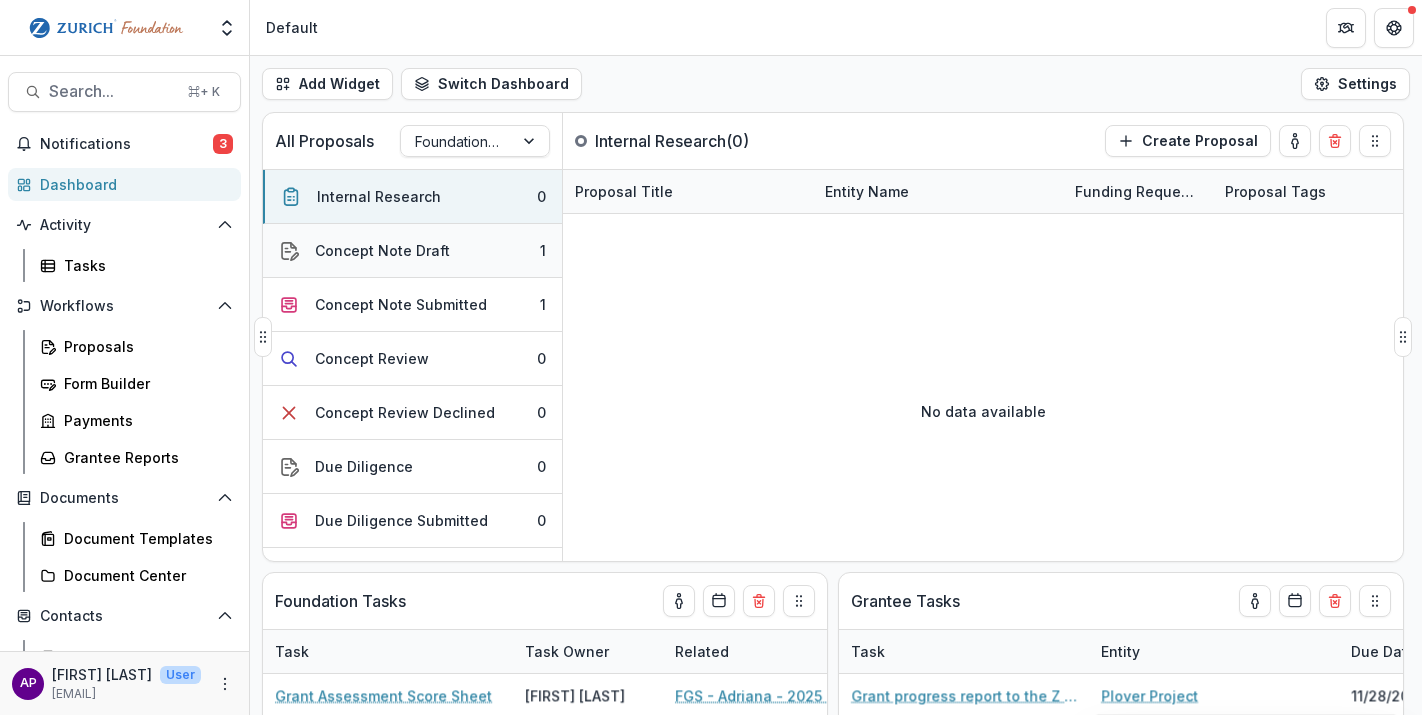 click on "Concept Note Draft 1" at bounding box center [412, 251] 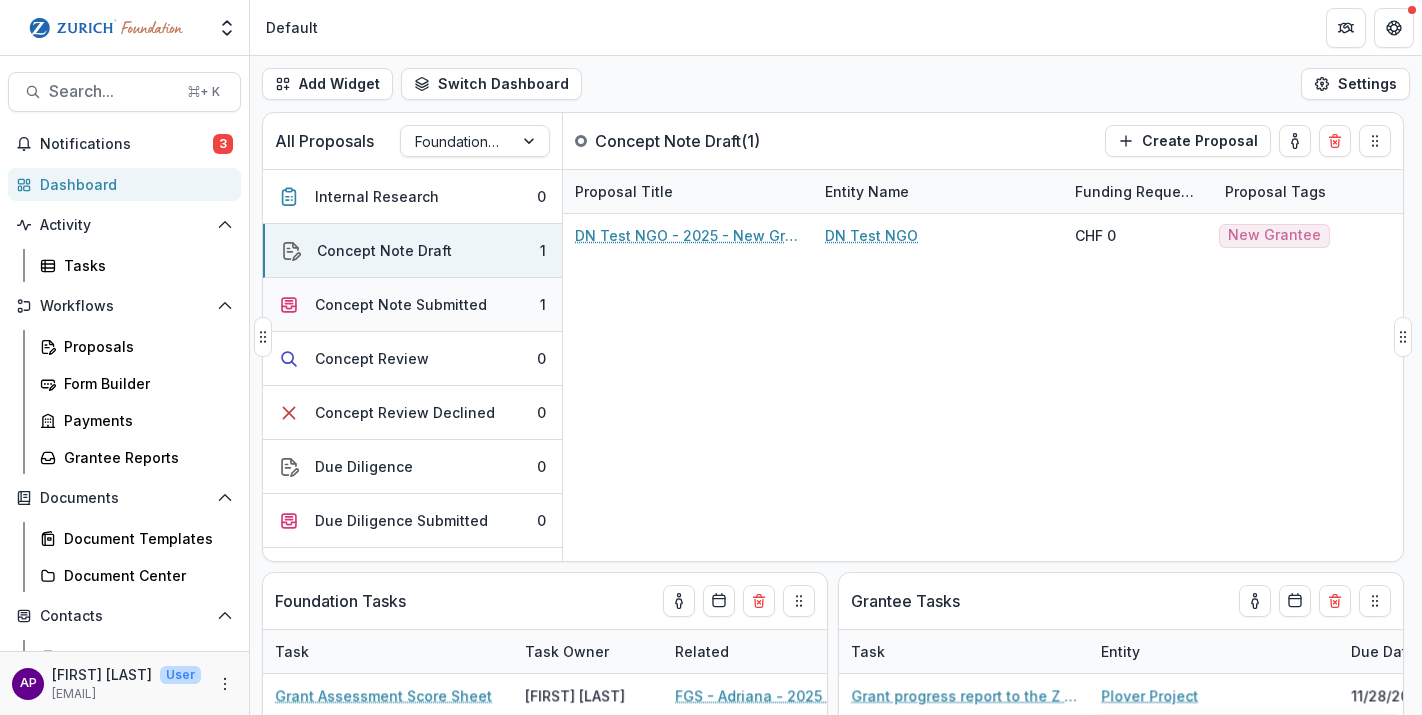 click on "Concept Note Submitted 1" at bounding box center [412, 305] 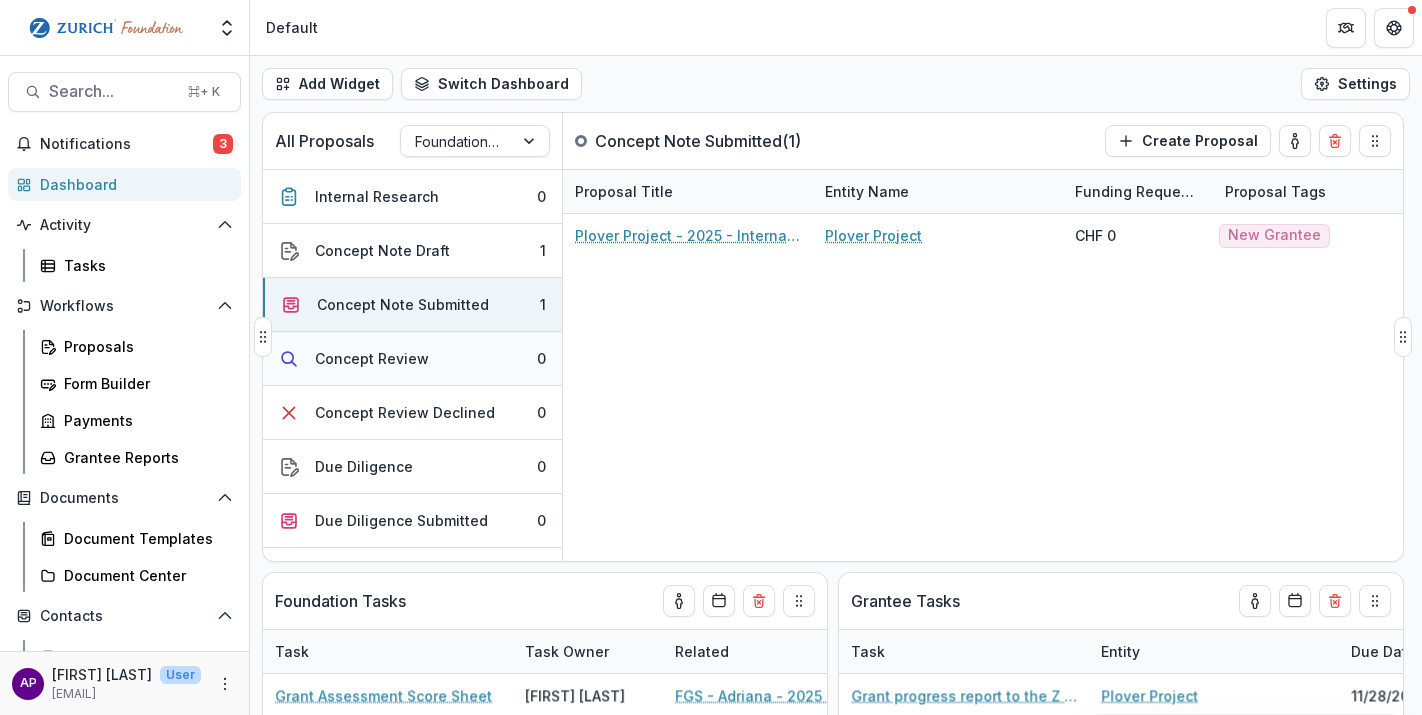click on "Concept Review 0" at bounding box center [412, 359] 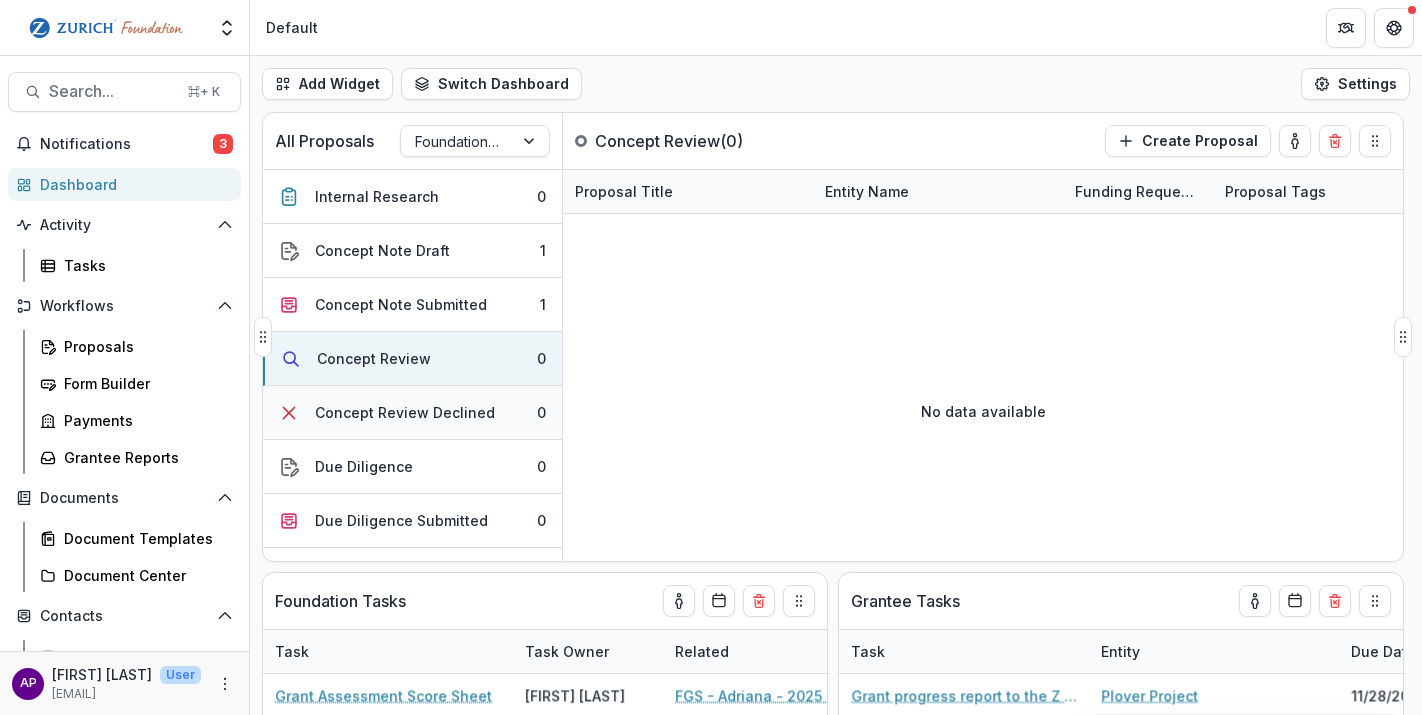 click on "Concept Review Declined" at bounding box center (405, 412) 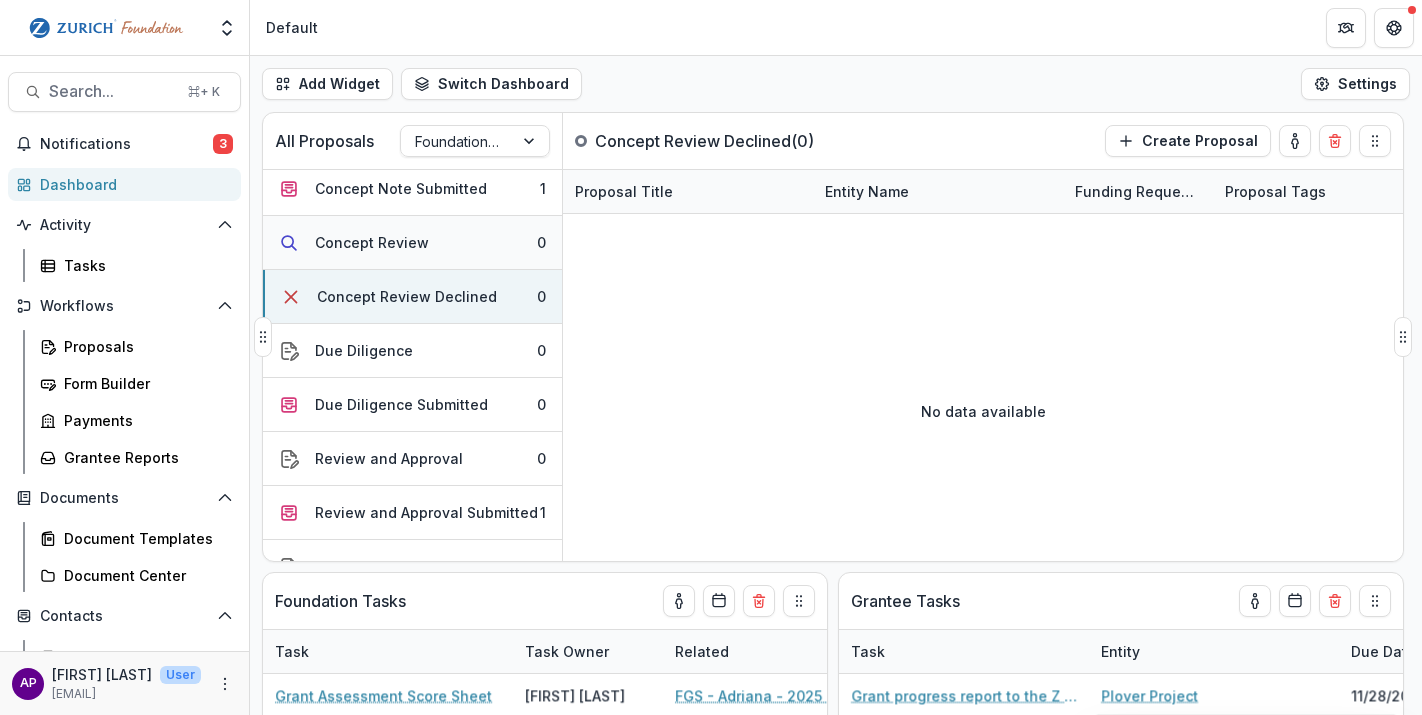 scroll, scrollTop: 132, scrollLeft: 0, axis: vertical 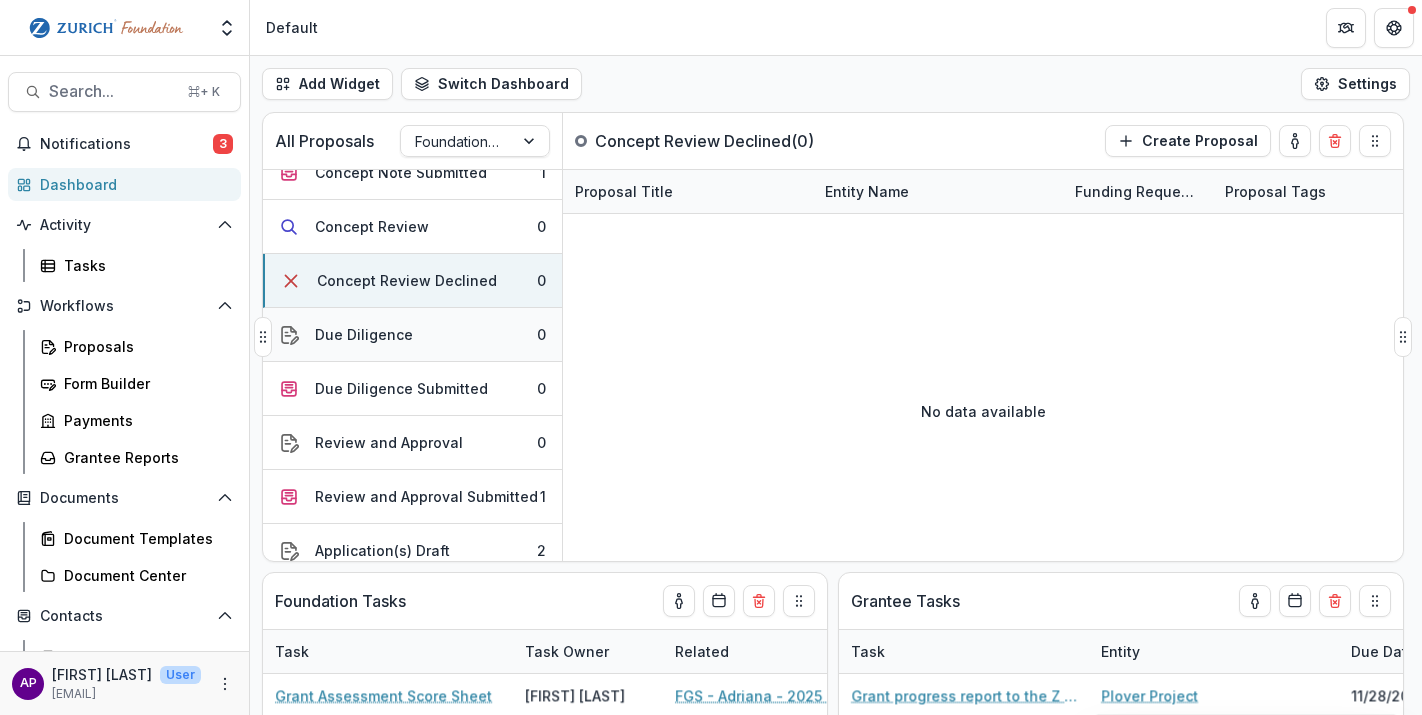 click on "Due Diligence" at bounding box center (364, 334) 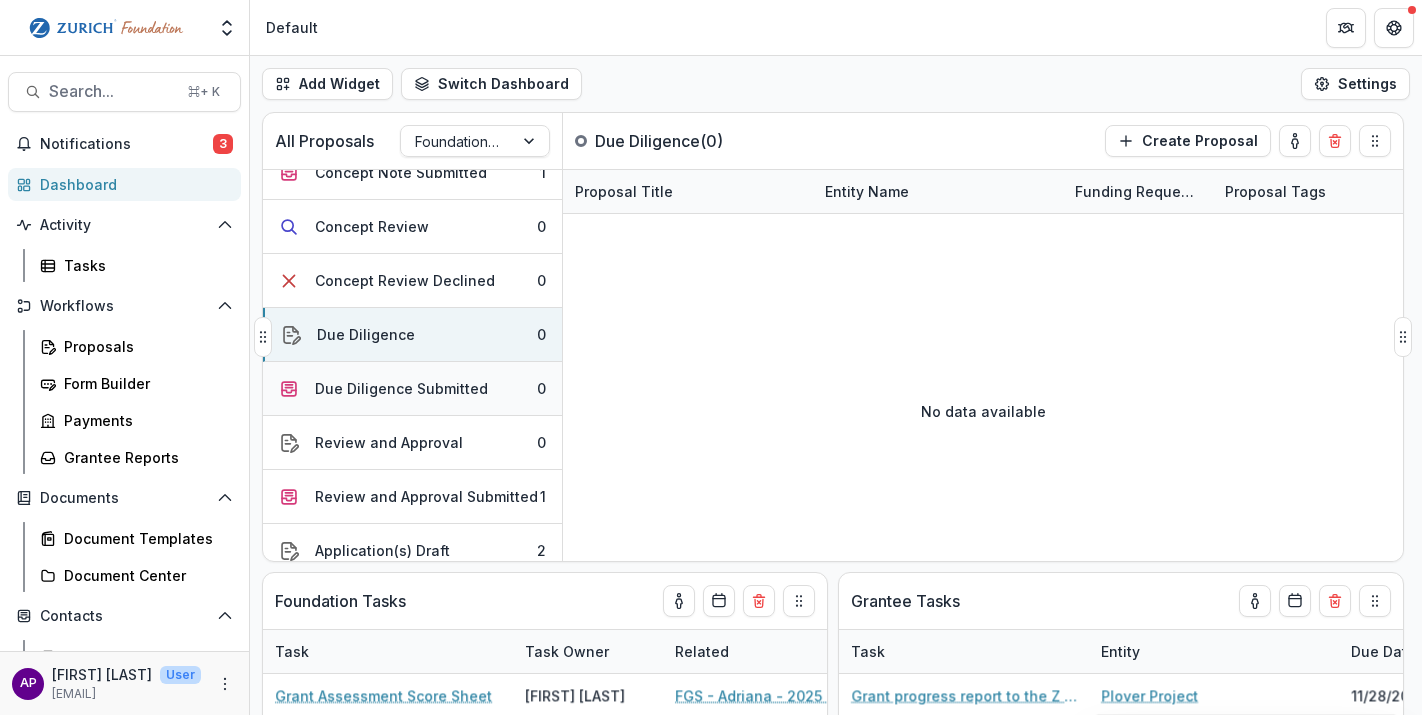 click on "Due Diligence Submitted" at bounding box center [401, 388] 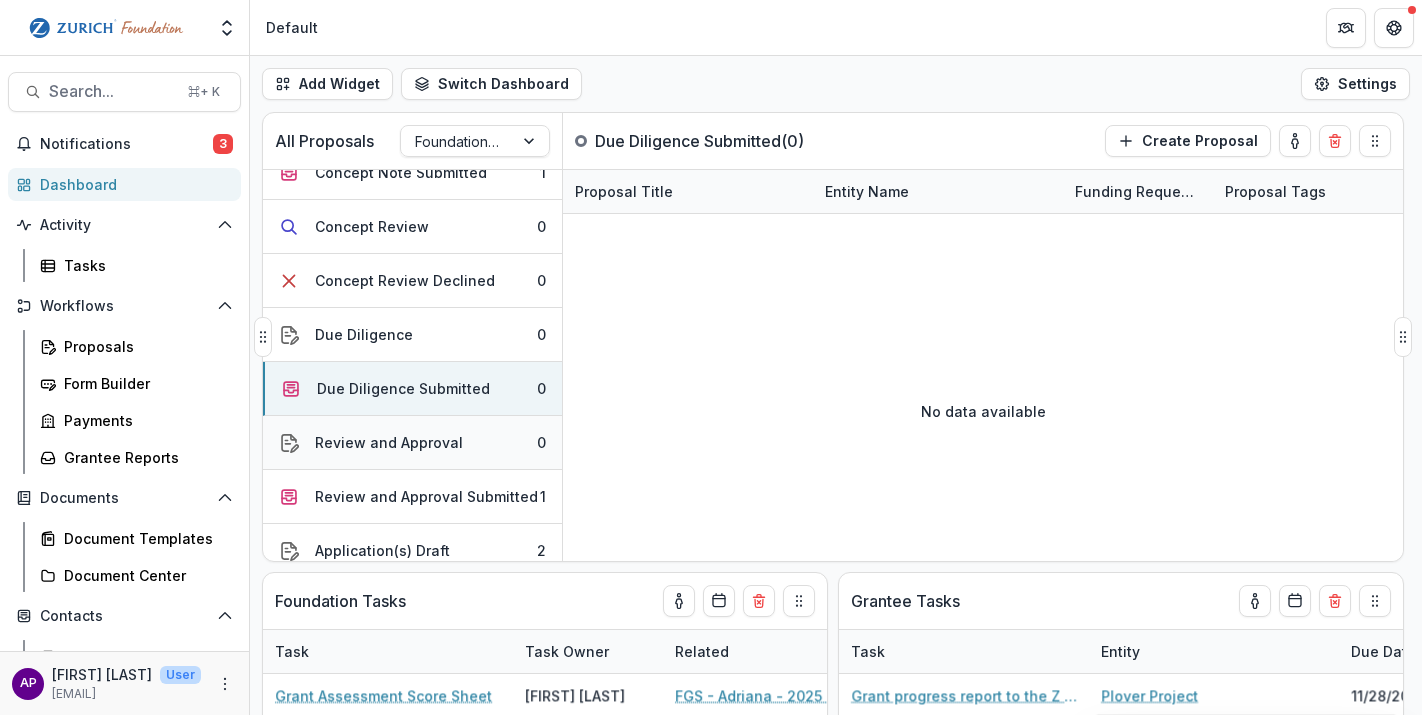 click on "Review and Approval 0" at bounding box center [412, 443] 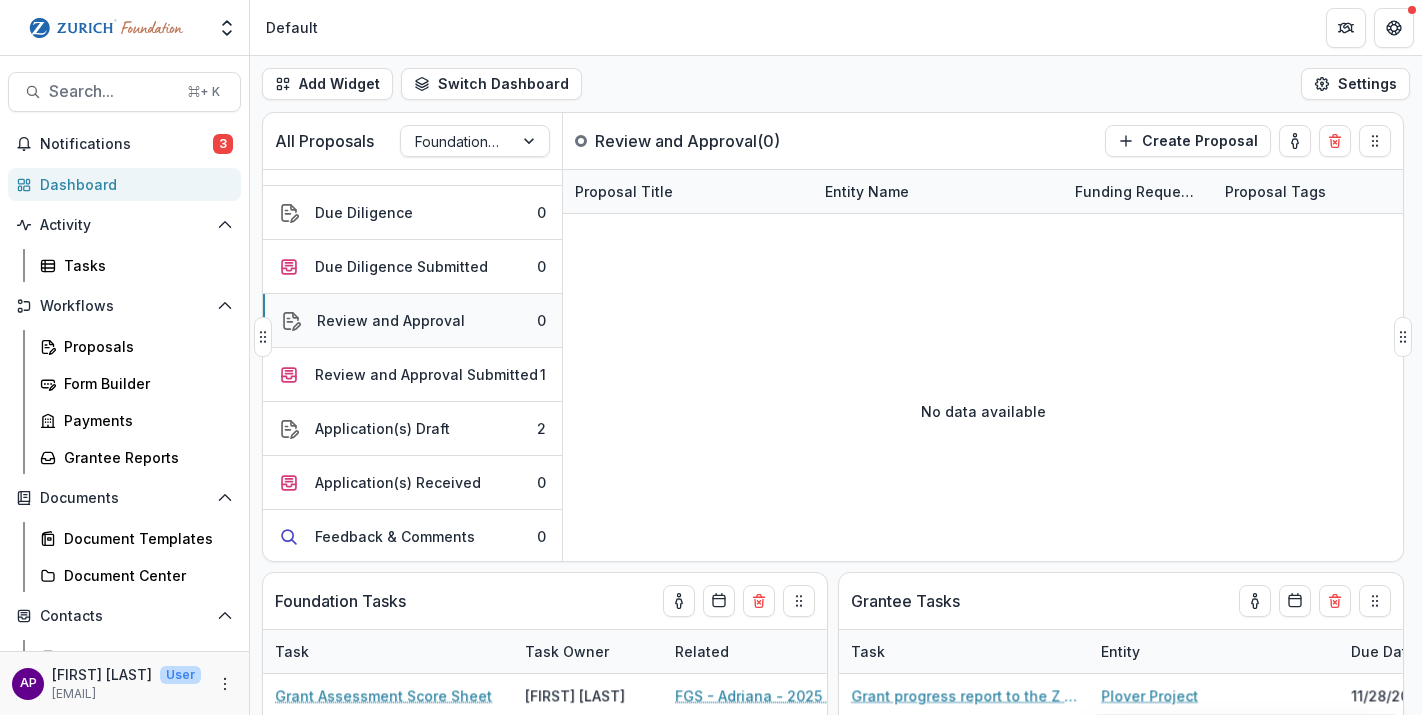scroll, scrollTop: 255, scrollLeft: 0, axis: vertical 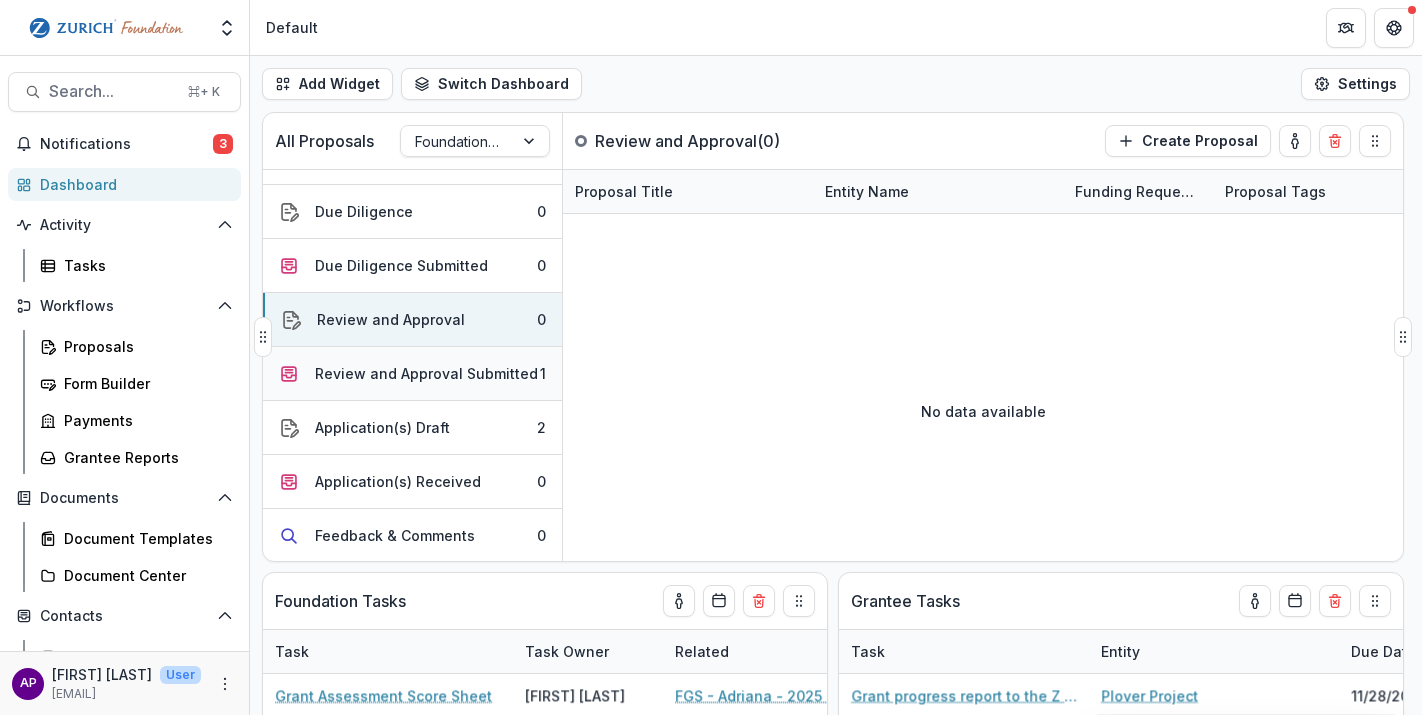 click on "Review and Approval Submitted" at bounding box center [426, 373] 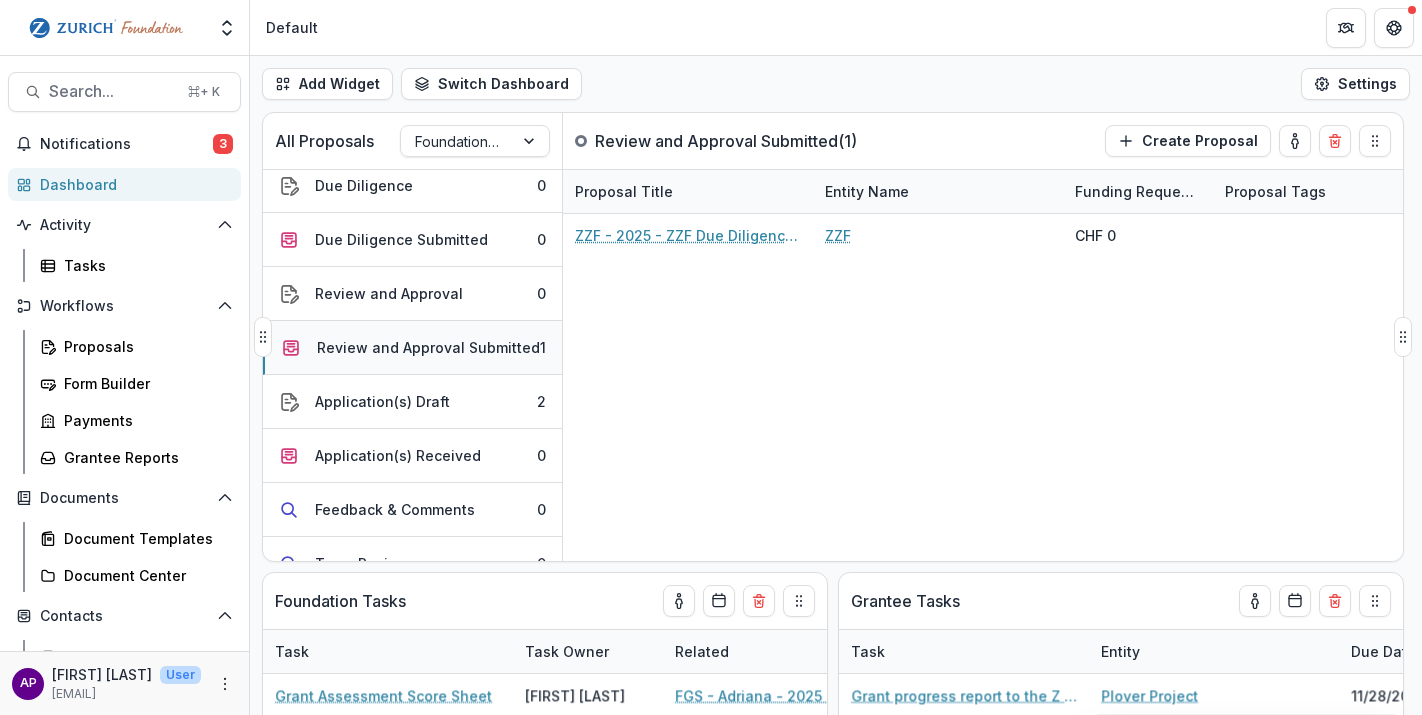 scroll, scrollTop: 320, scrollLeft: 0, axis: vertical 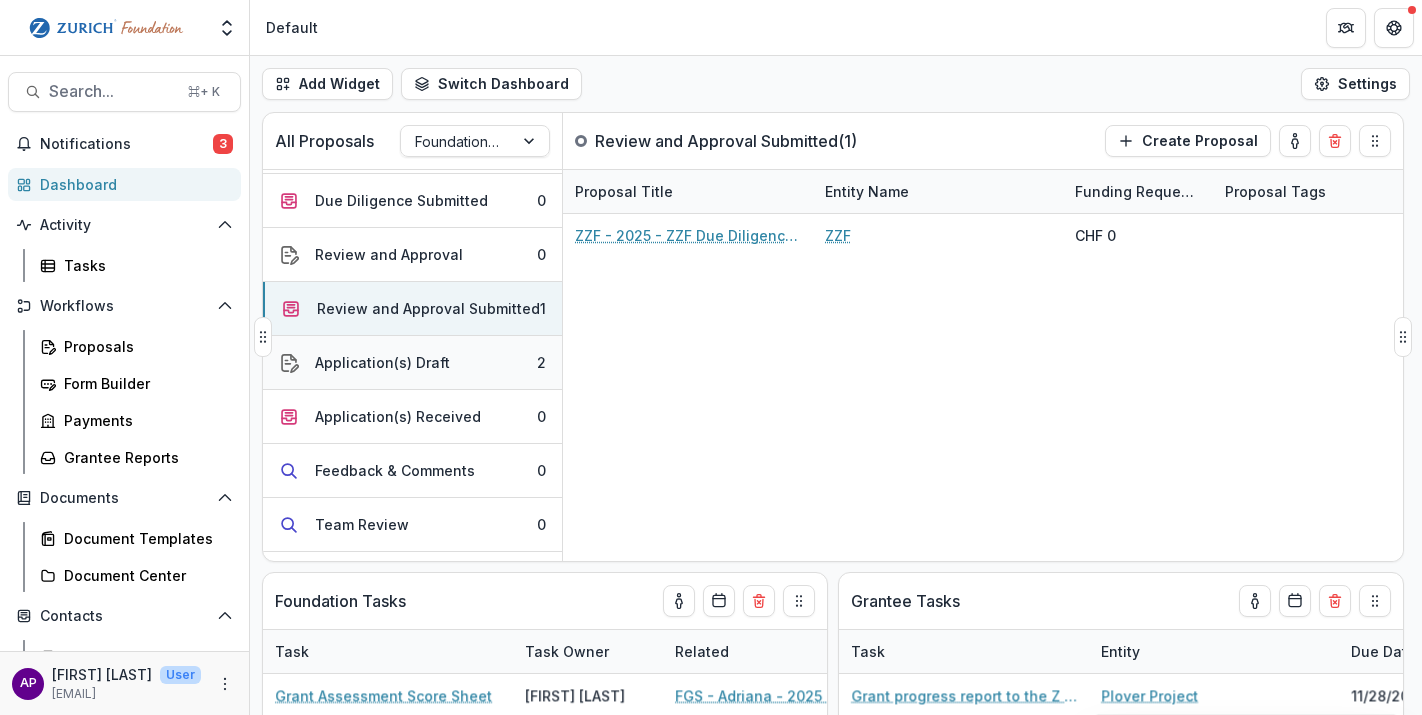 click on "Application(s) Draft" at bounding box center [382, 362] 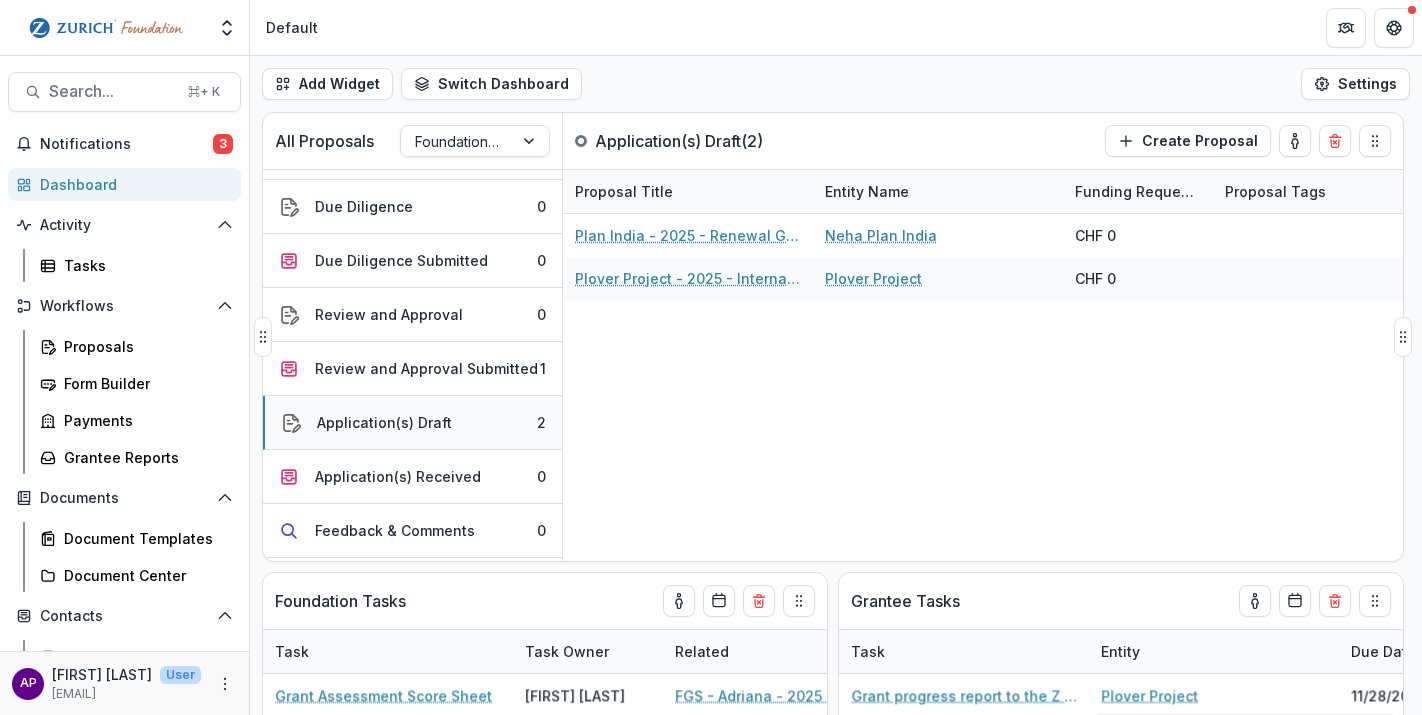 scroll, scrollTop: 221, scrollLeft: 0, axis: vertical 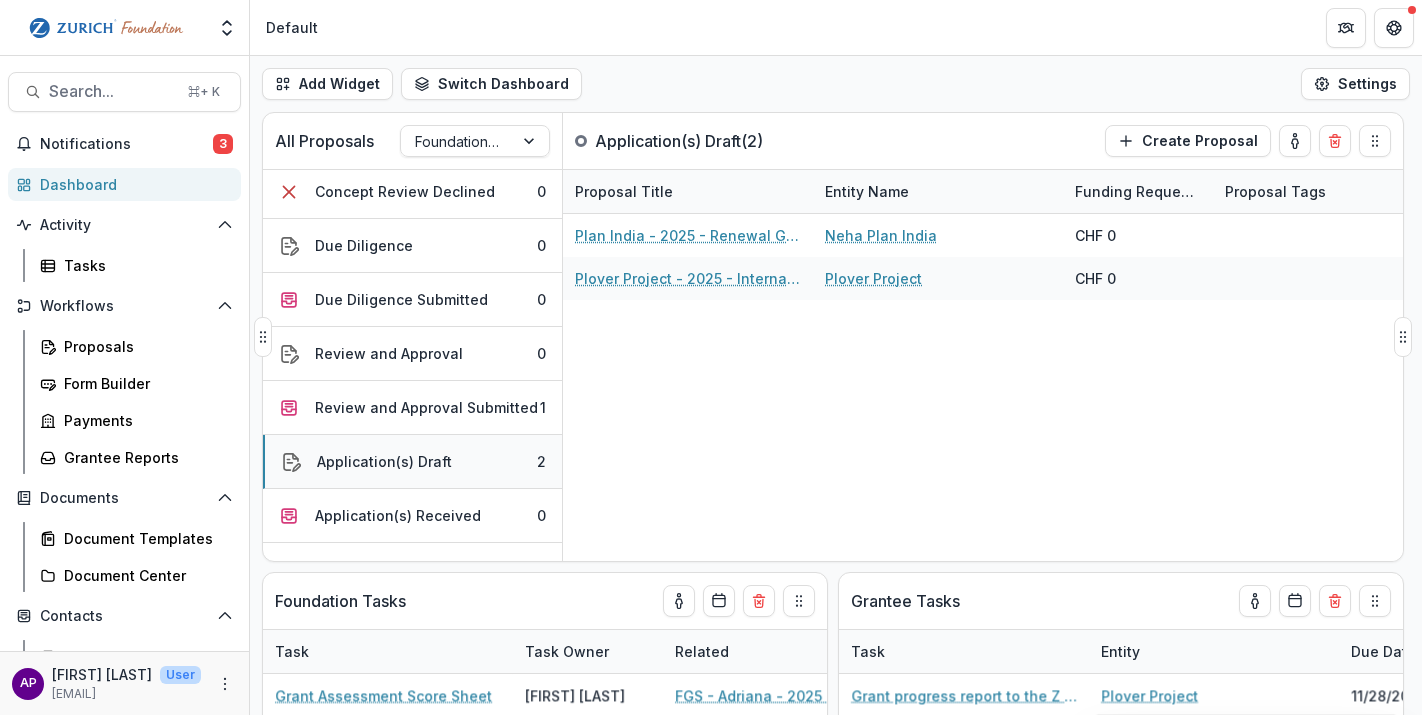 click on "Application(s) Draft" at bounding box center [384, 461] 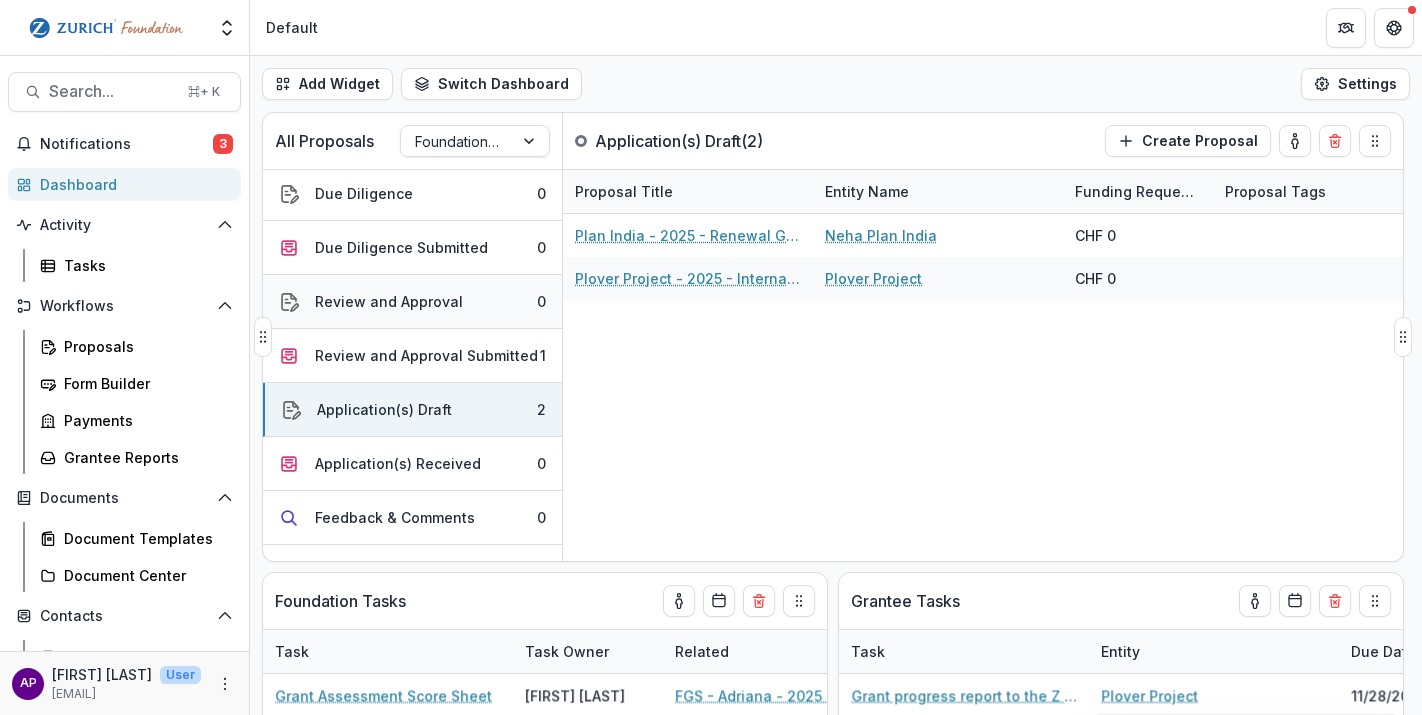 scroll, scrollTop: 272, scrollLeft: 0, axis: vertical 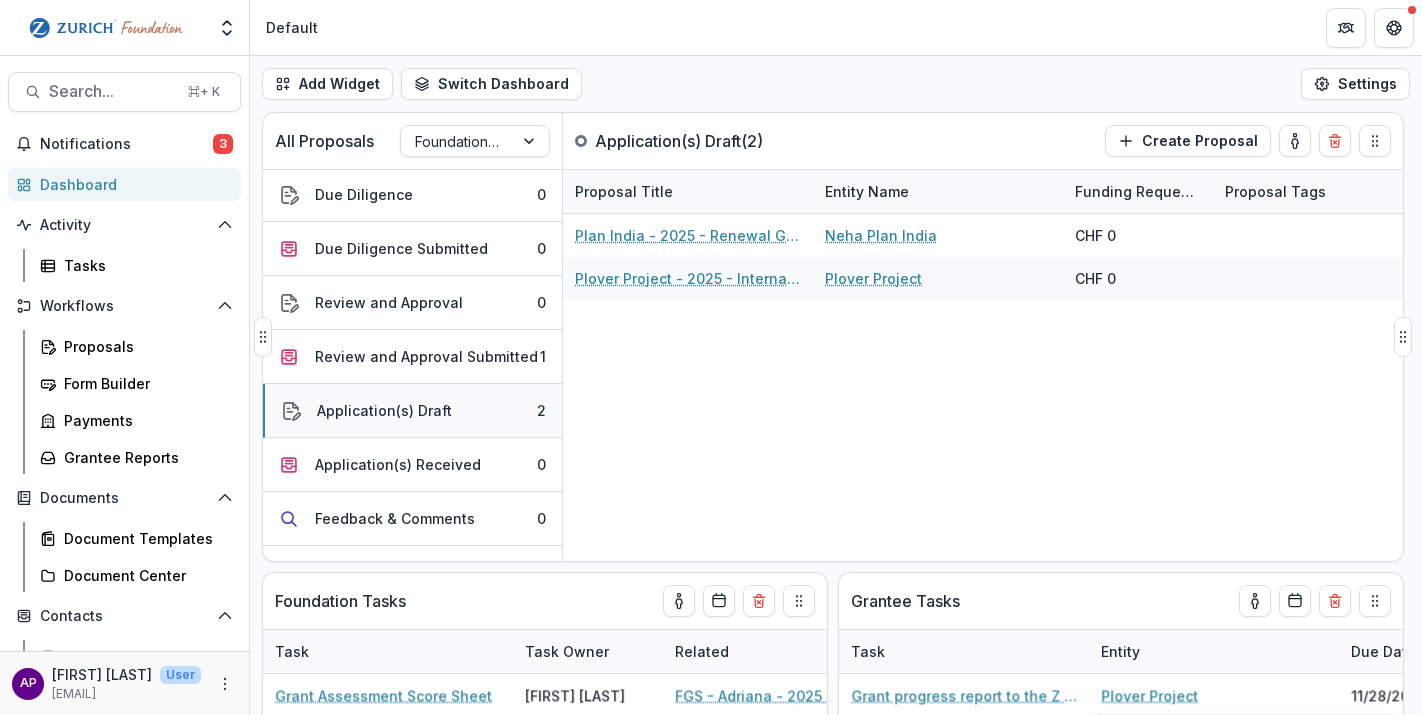 click on "Application(s) Draft" at bounding box center [384, 410] 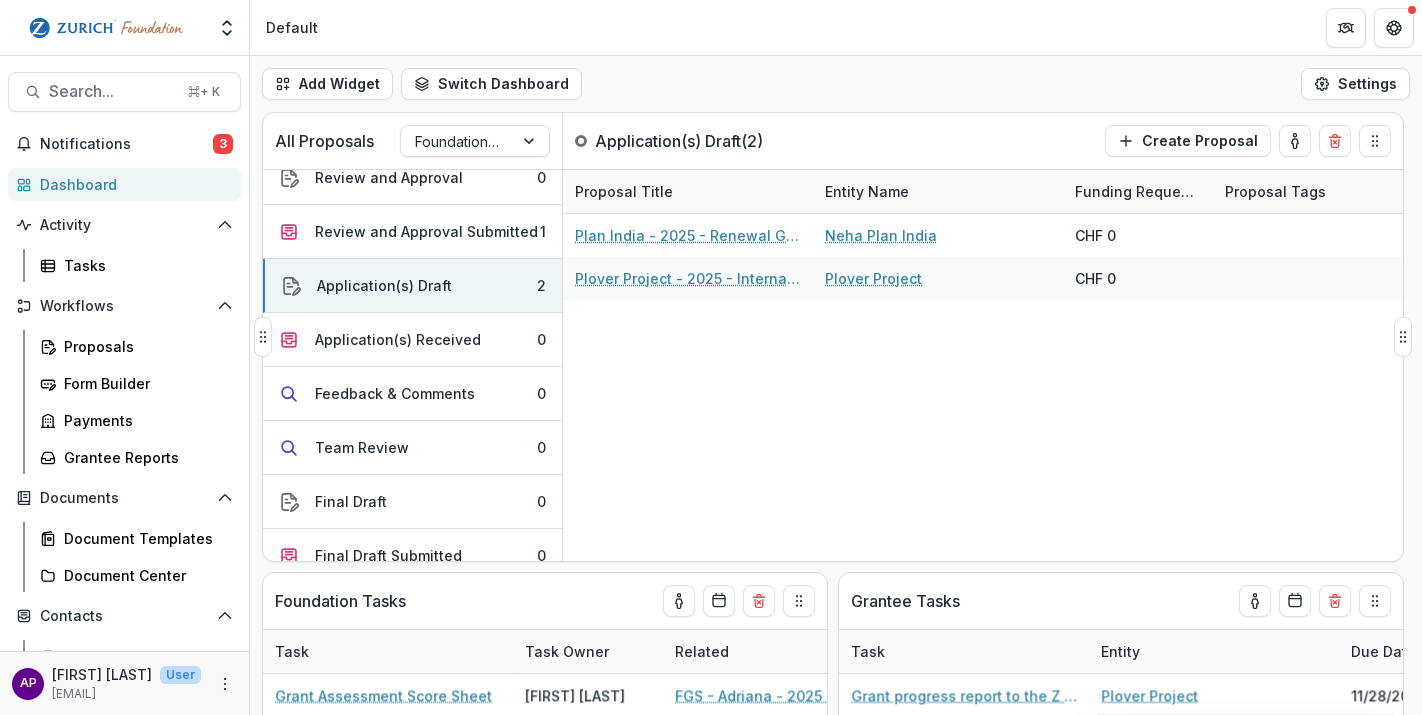 scroll, scrollTop: 406, scrollLeft: 0, axis: vertical 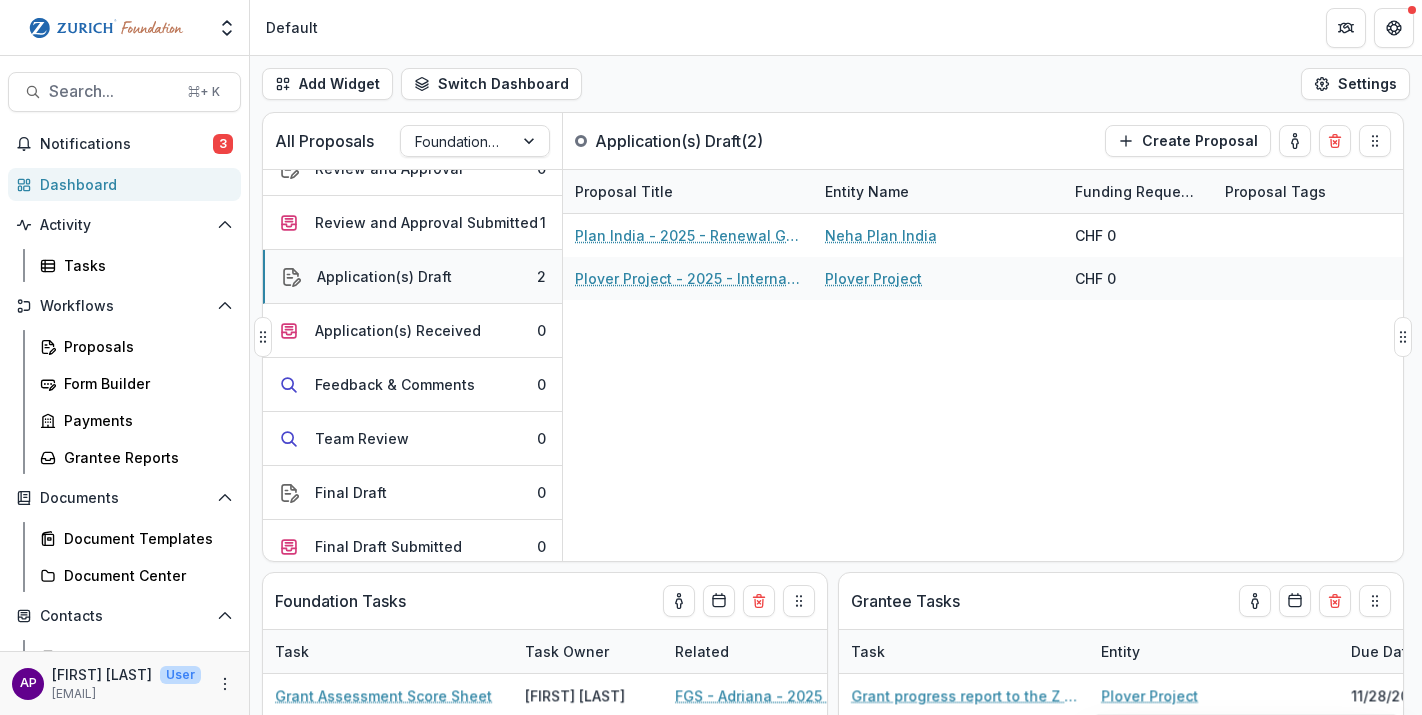 click on "Application(s) Draft" at bounding box center [384, 276] 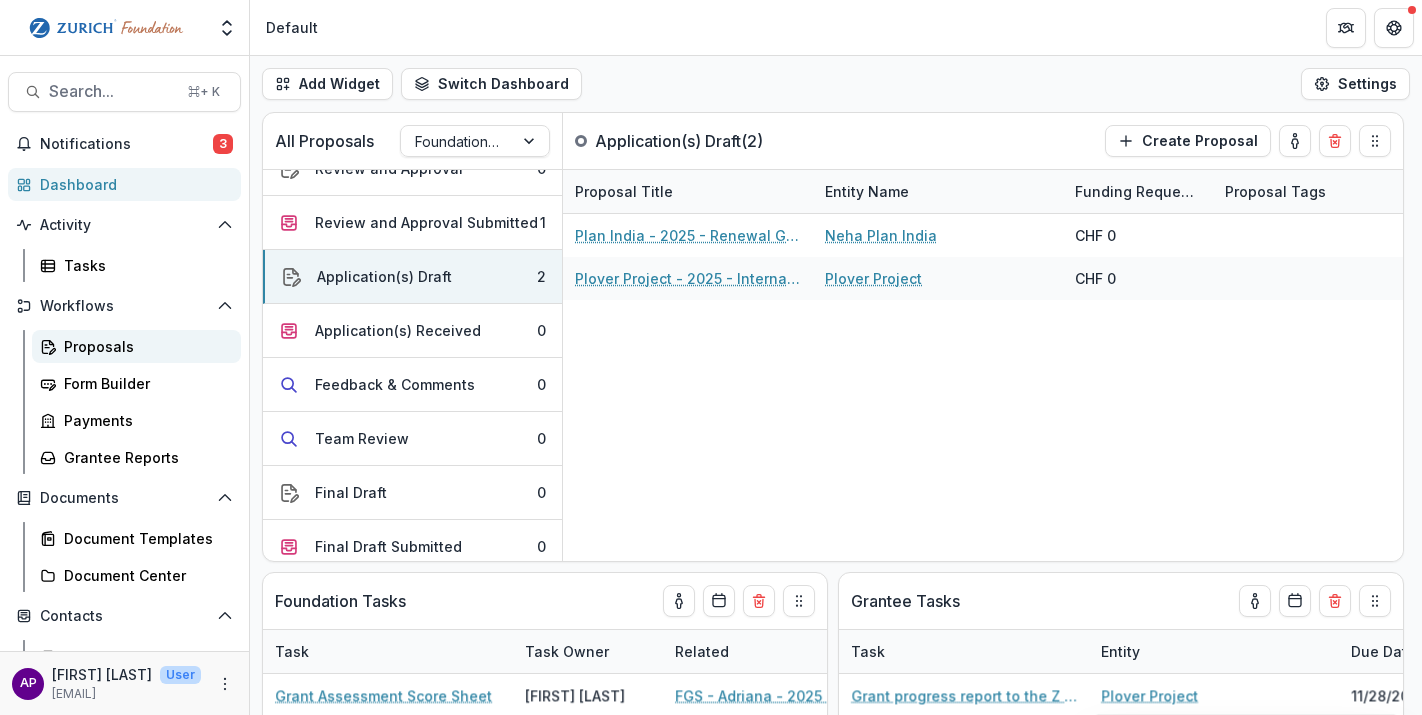 click on "Proposals" at bounding box center [144, 346] 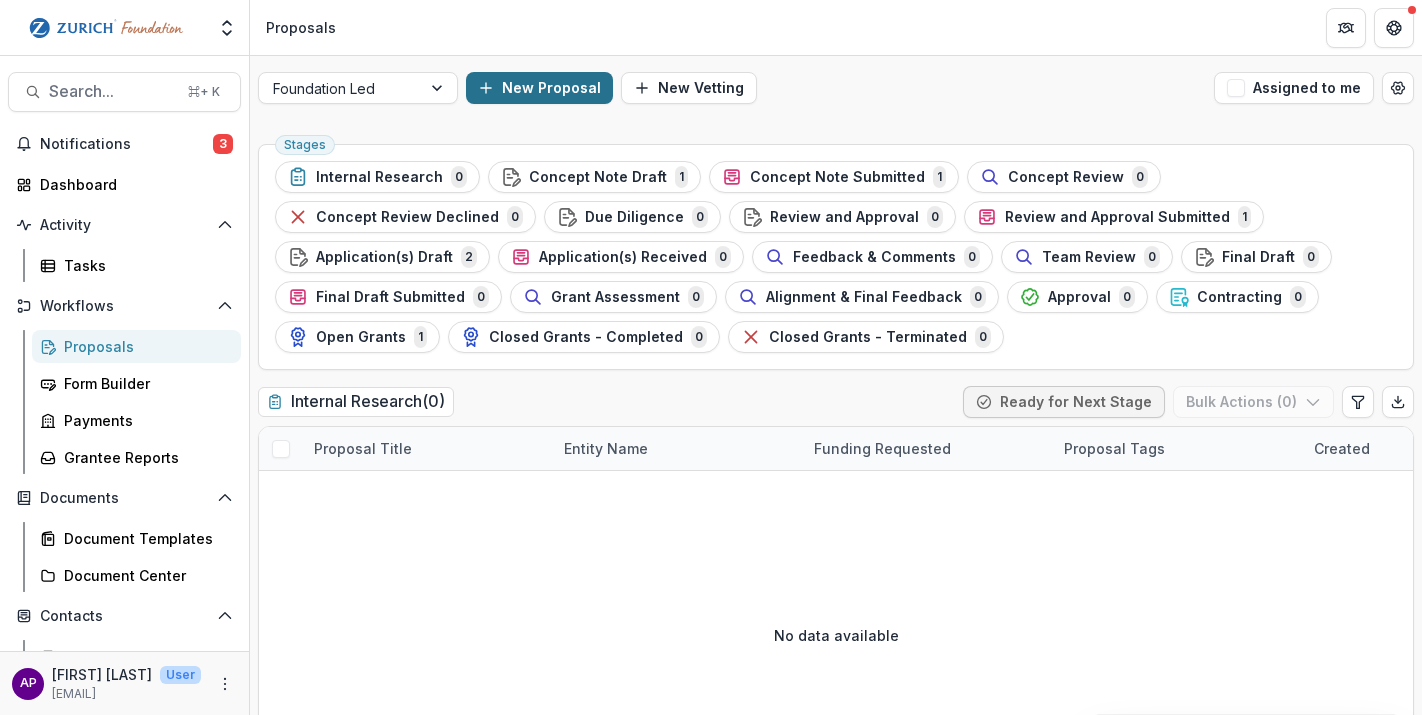 click on "New Proposal" at bounding box center (539, 88) 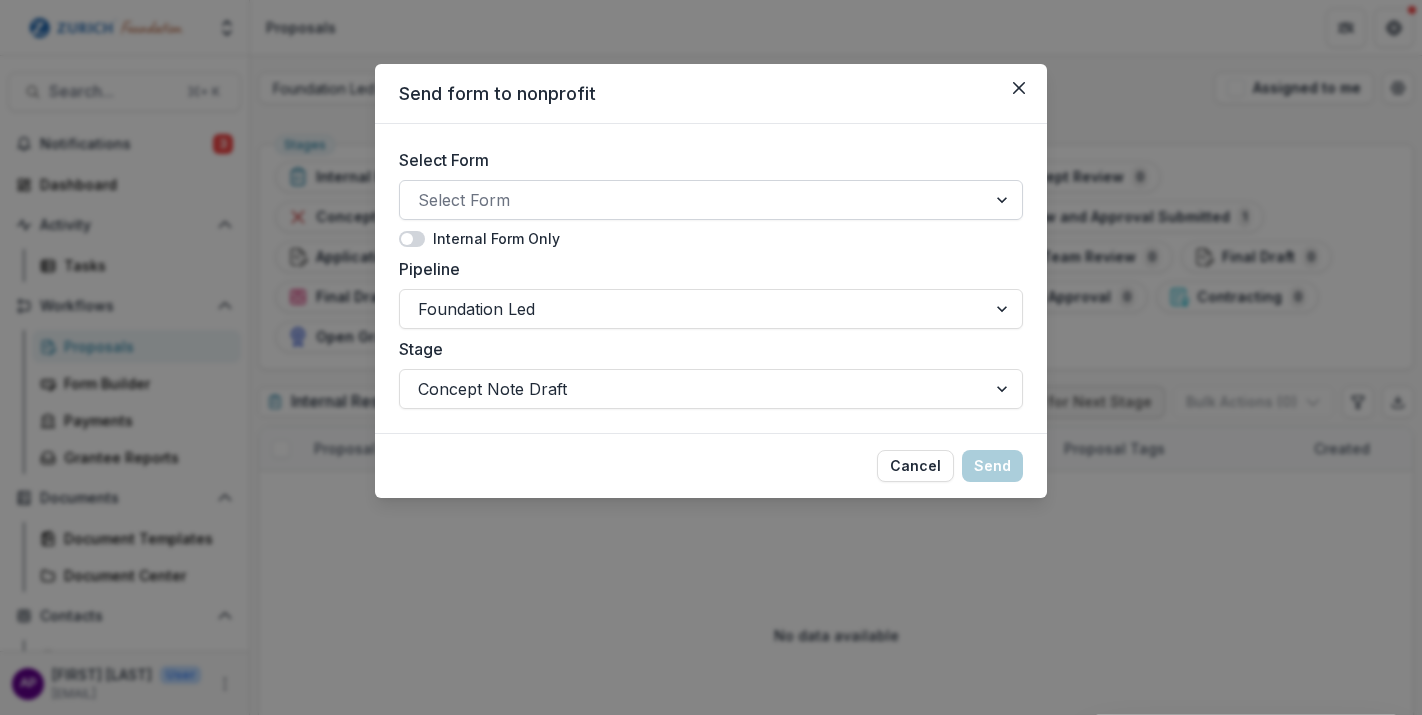 click on "Select Form" at bounding box center (693, 200) 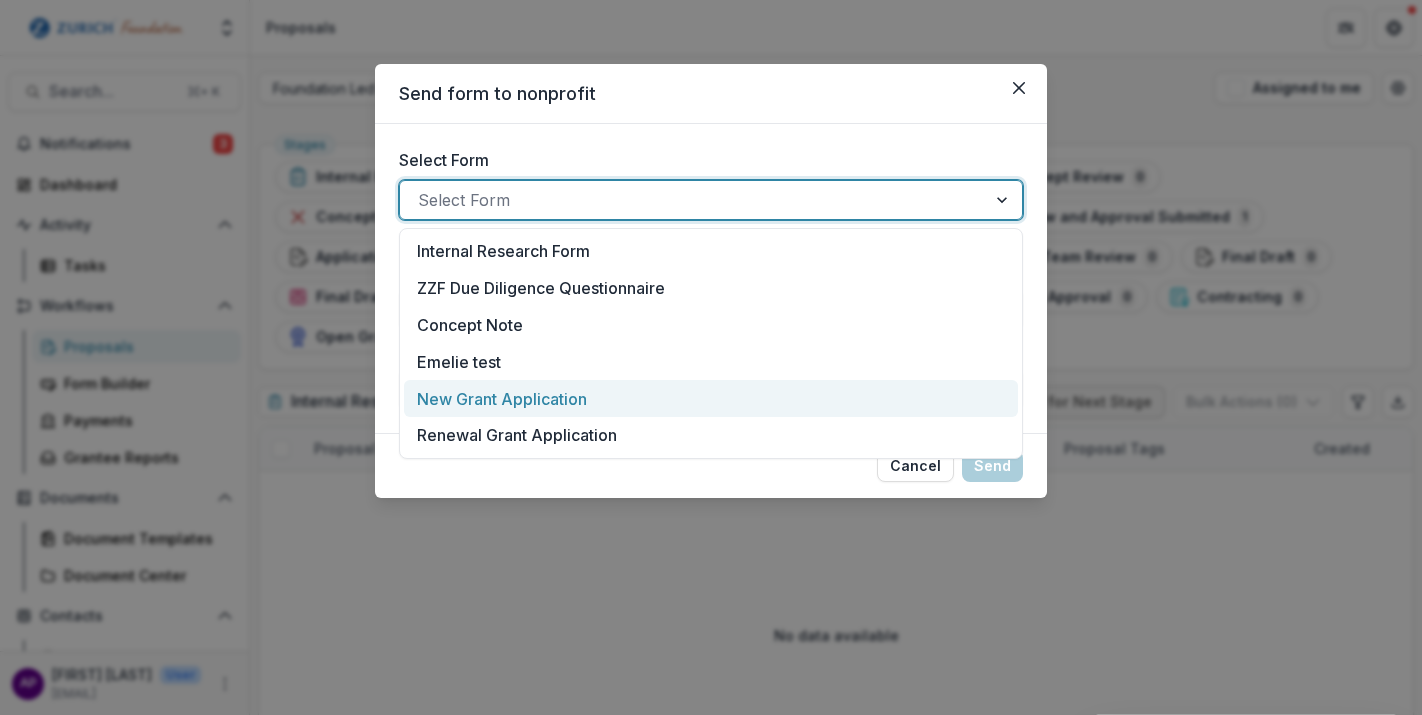 click on "New Grant Application" at bounding box center (502, 399) 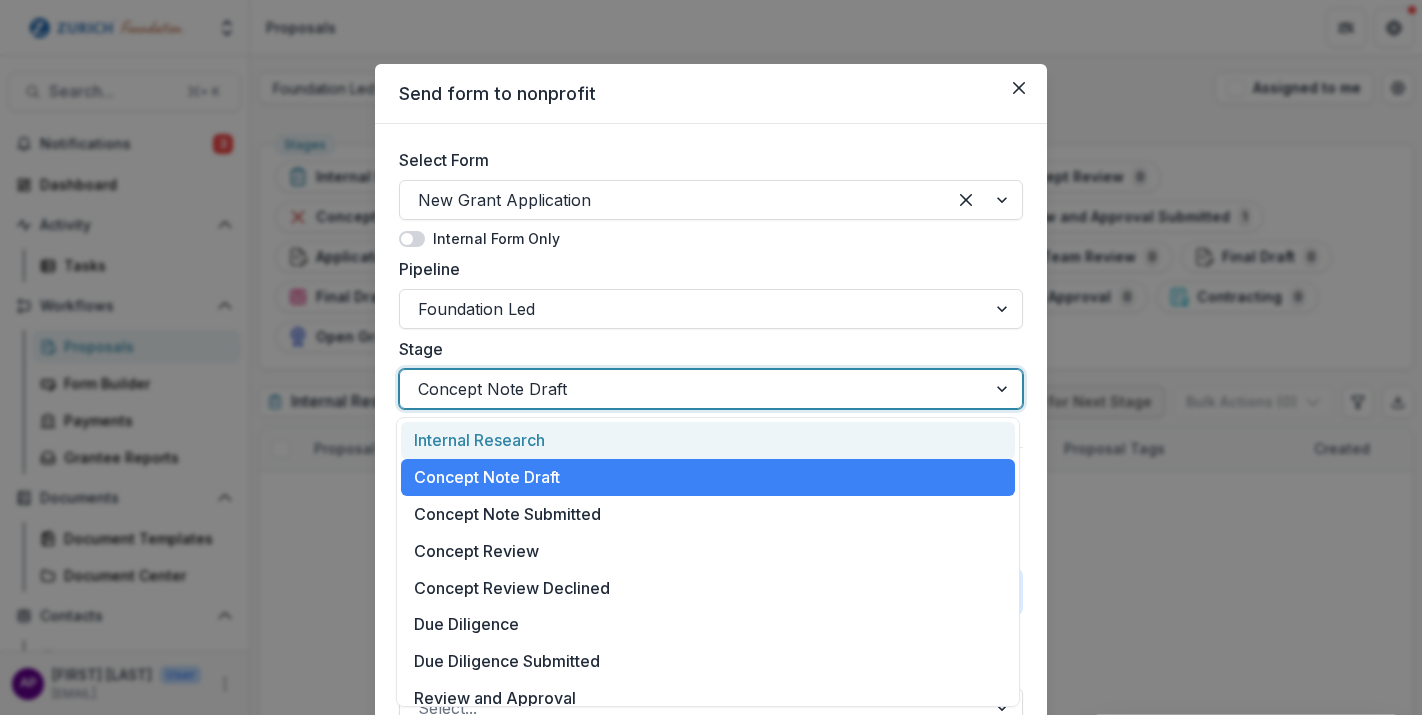 click on "Concept Note Draft" at bounding box center [693, 389] 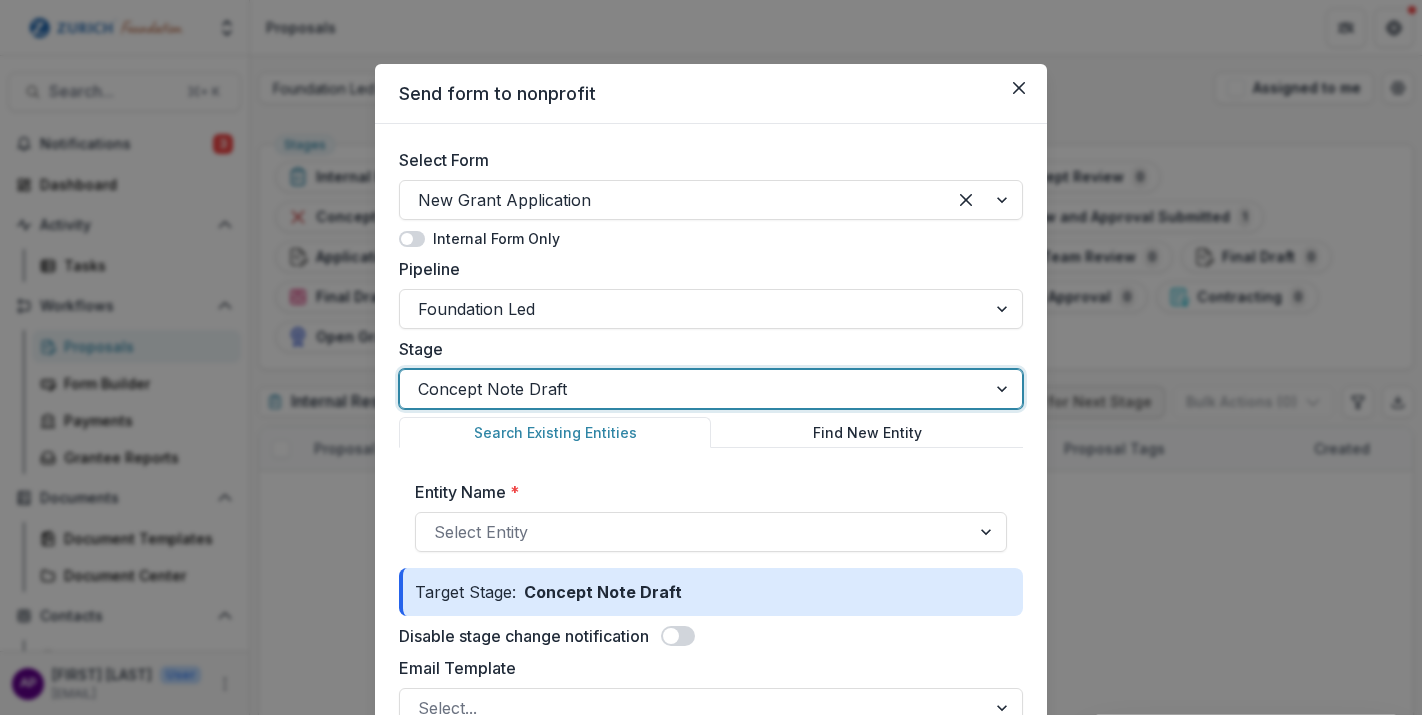 click at bounding box center [693, 389] 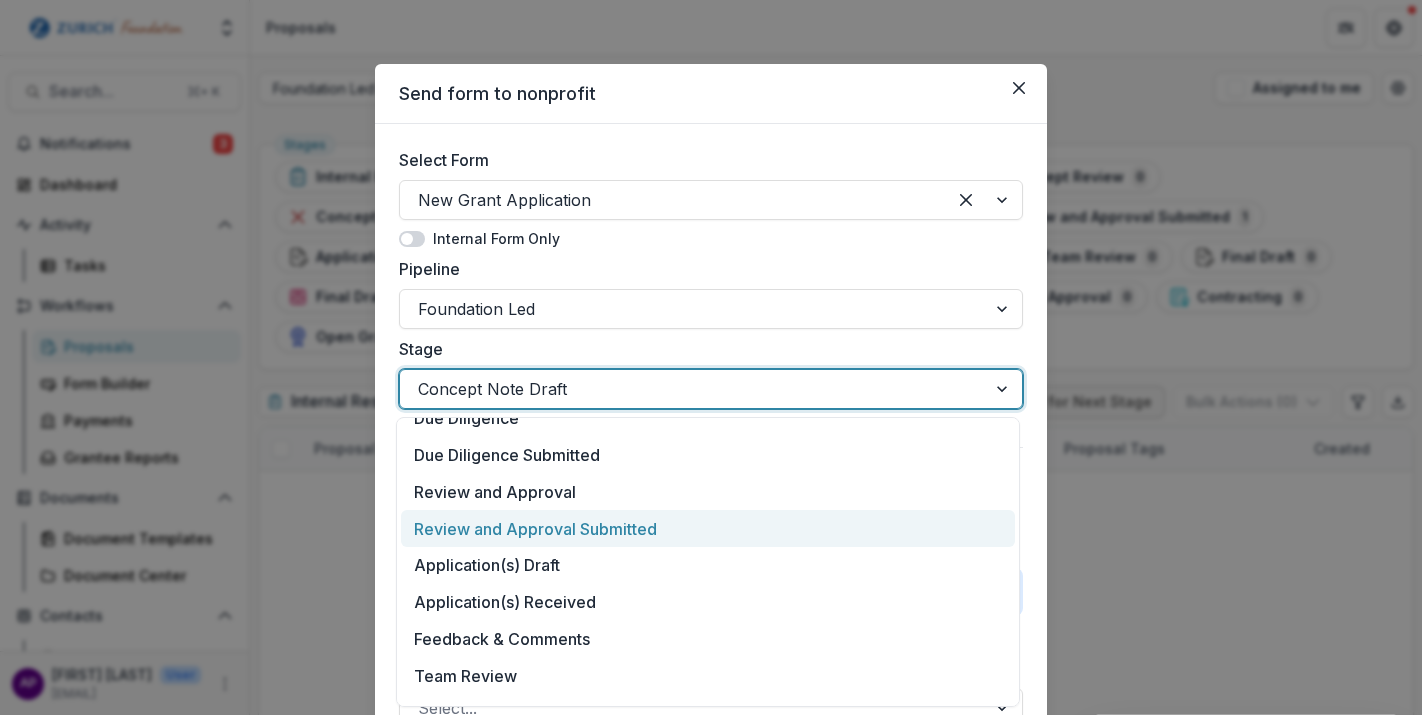 scroll, scrollTop: 208, scrollLeft: 0, axis: vertical 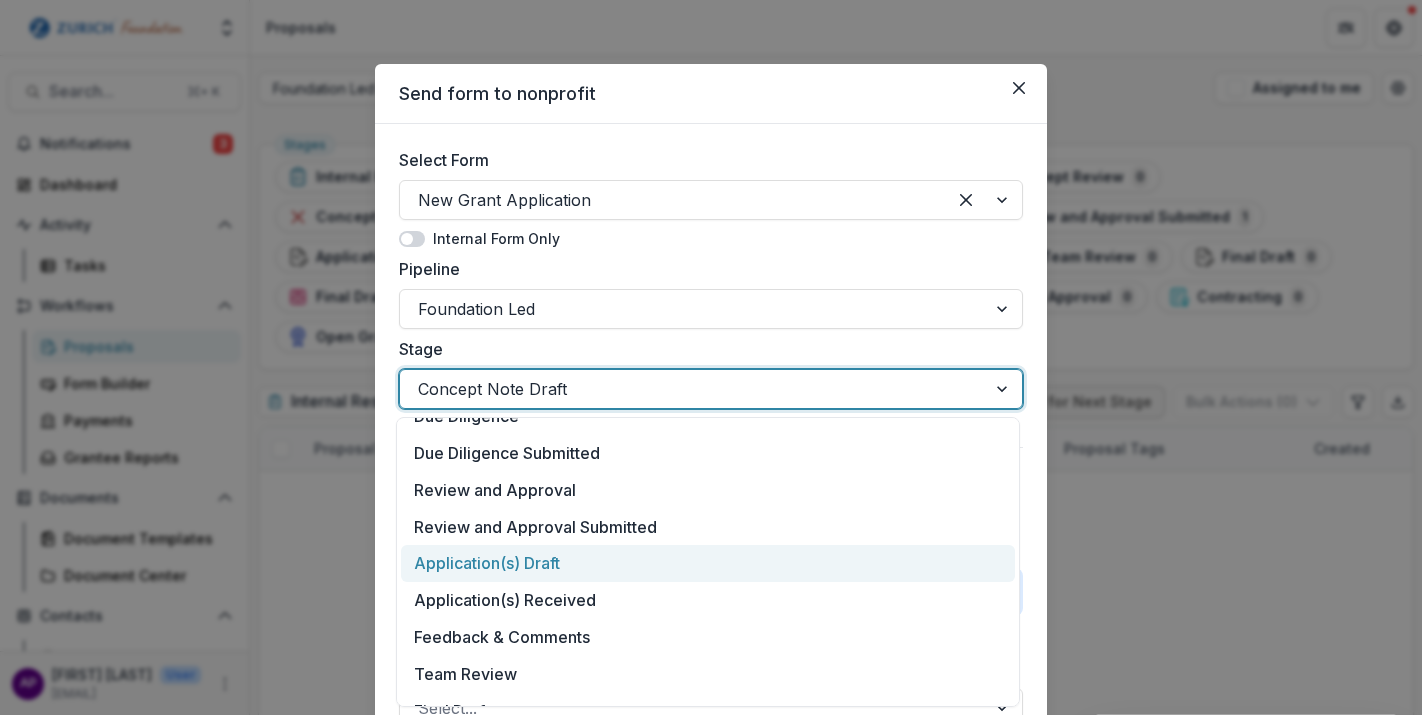 click on "Application(s) Draft" at bounding box center (708, 563) 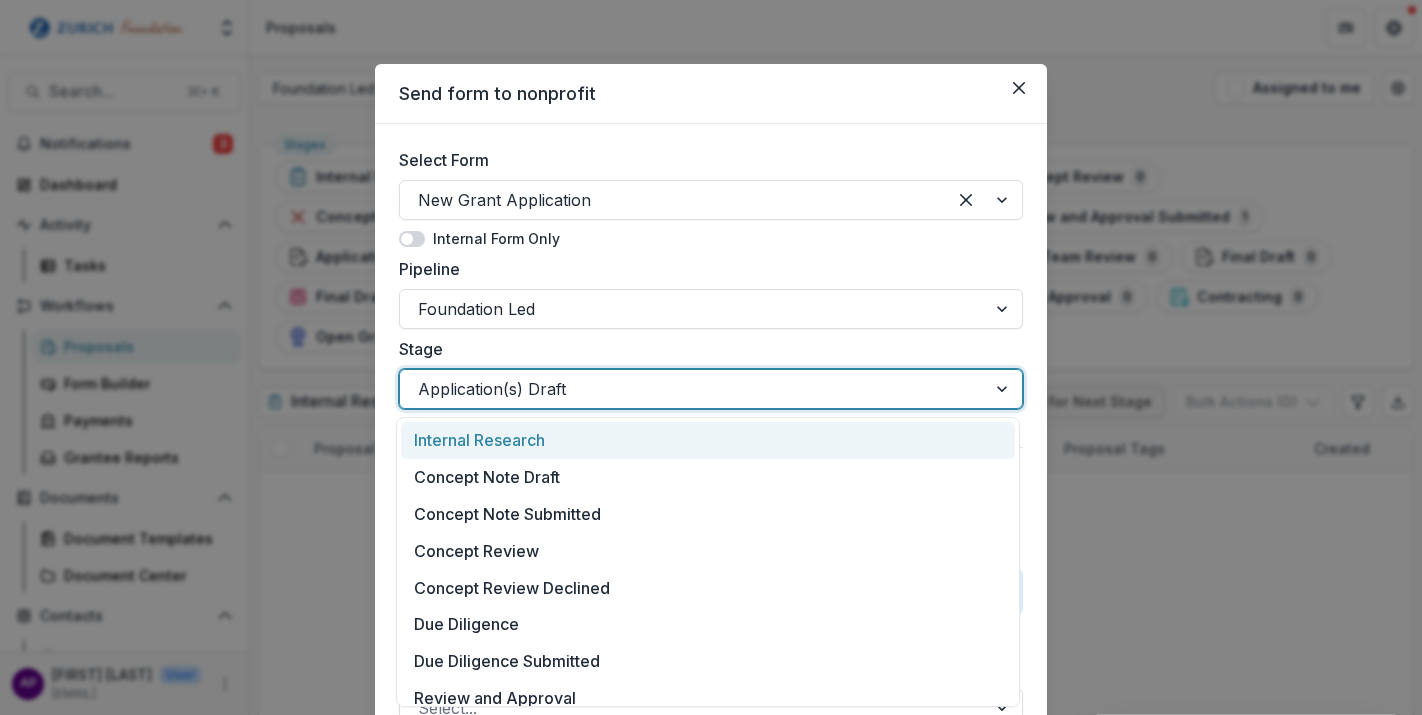 click at bounding box center (693, 389) 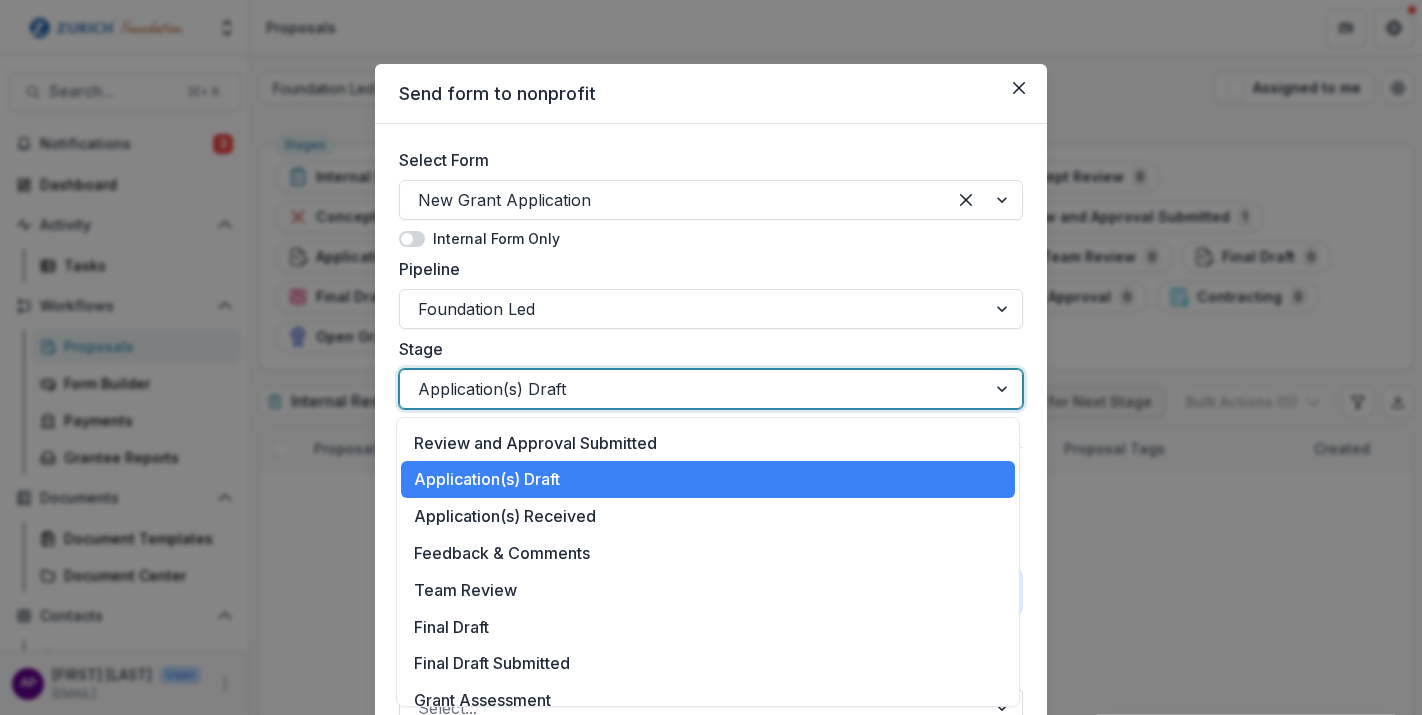 scroll, scrollTop: 293, scrollLeft: 0, axis: vertical 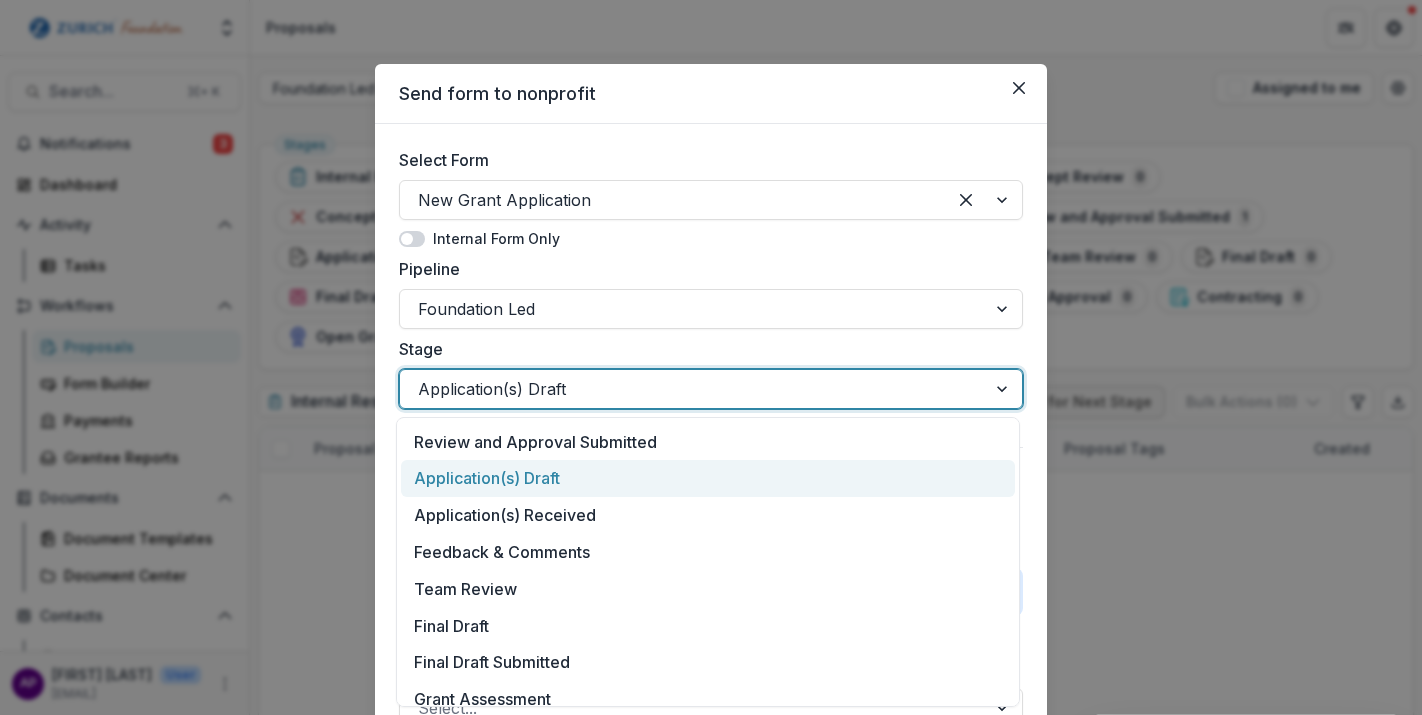 click on "Application(s) Draft" at bounding box center (708, 478) 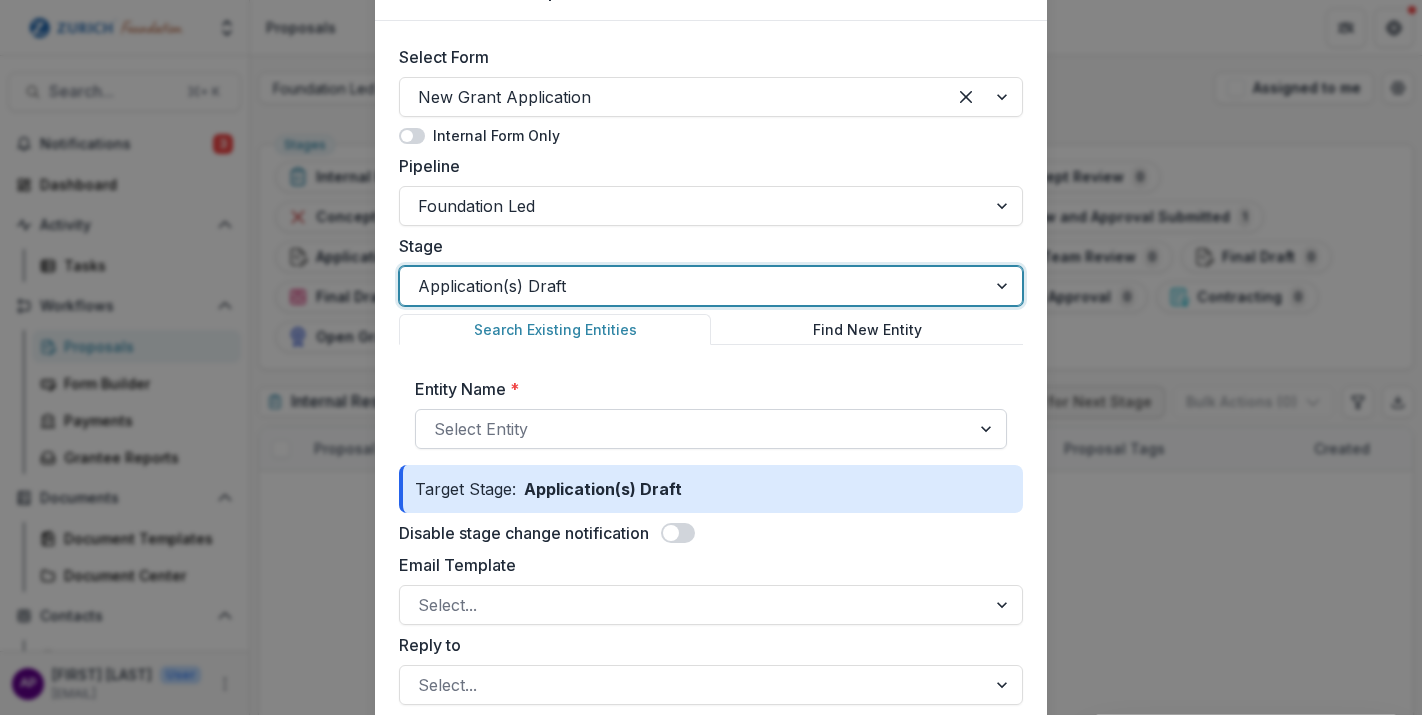 scroll, scrollTop: 107, scrollLeft: 0, axis: vertical 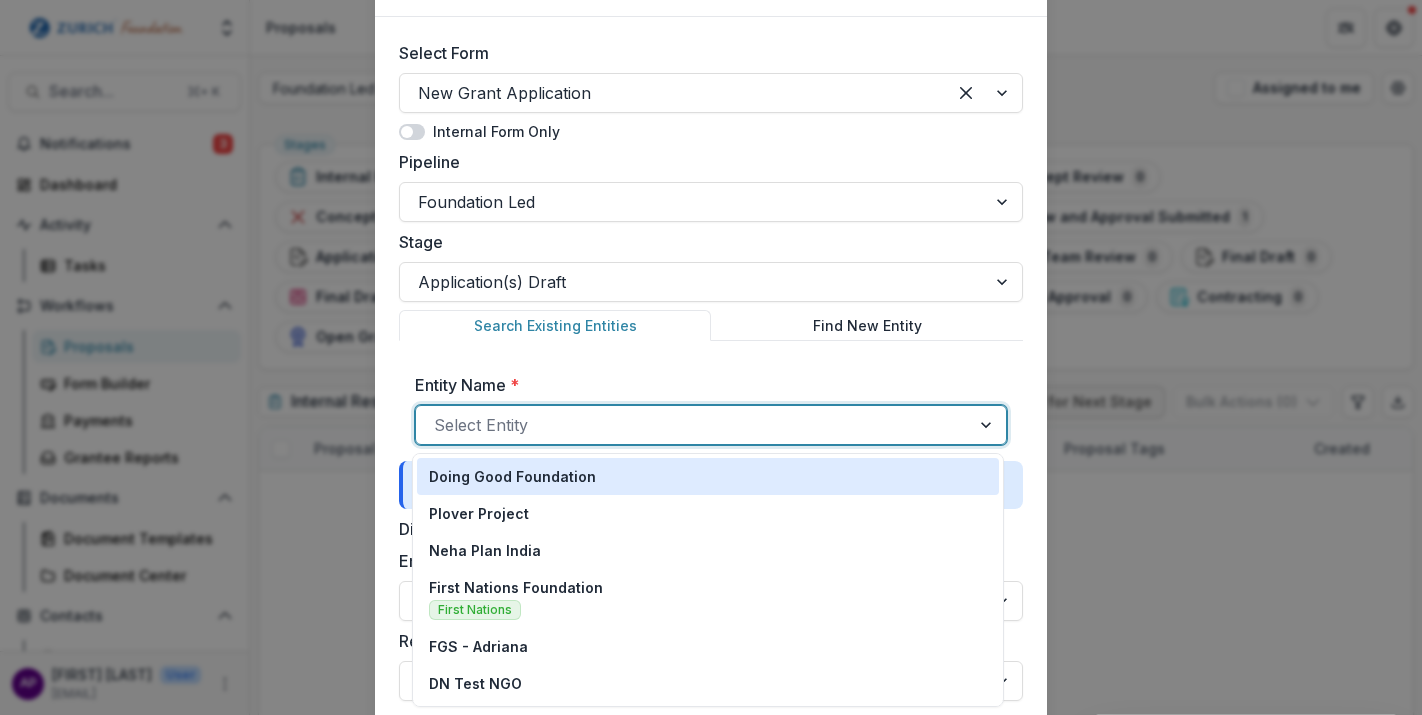 click at bounding box center (693, 425) 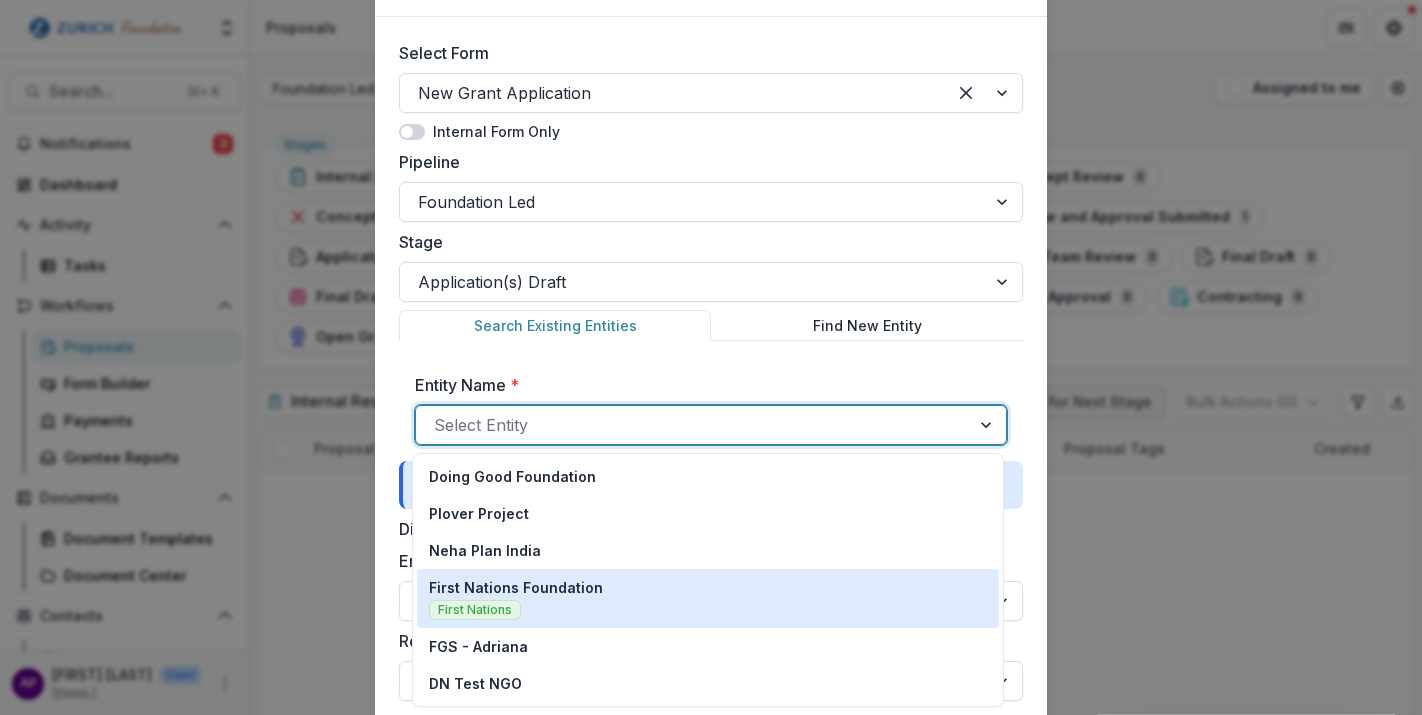 scroll, scrollTop: 111, scrollLeft: 0, axis: vertical 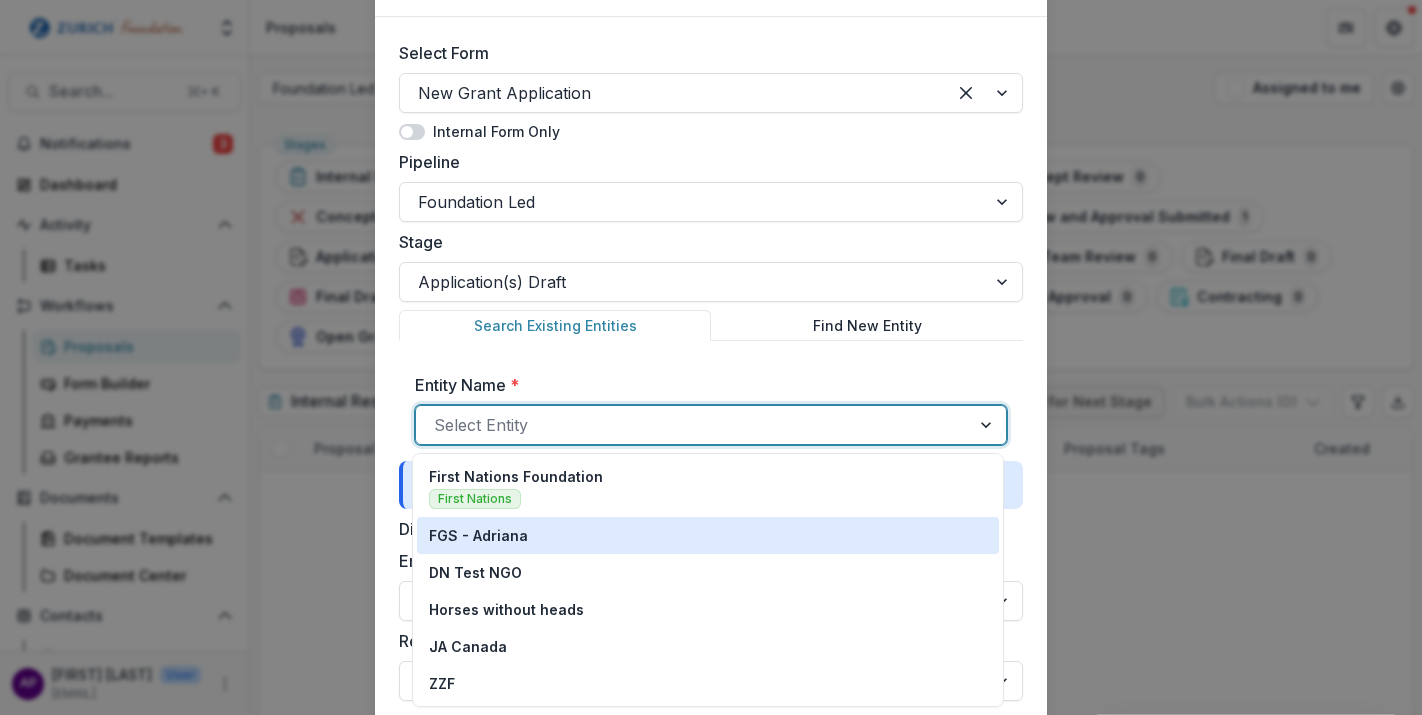 click on "FGS - Adriana" at bounding box center [708, 535] 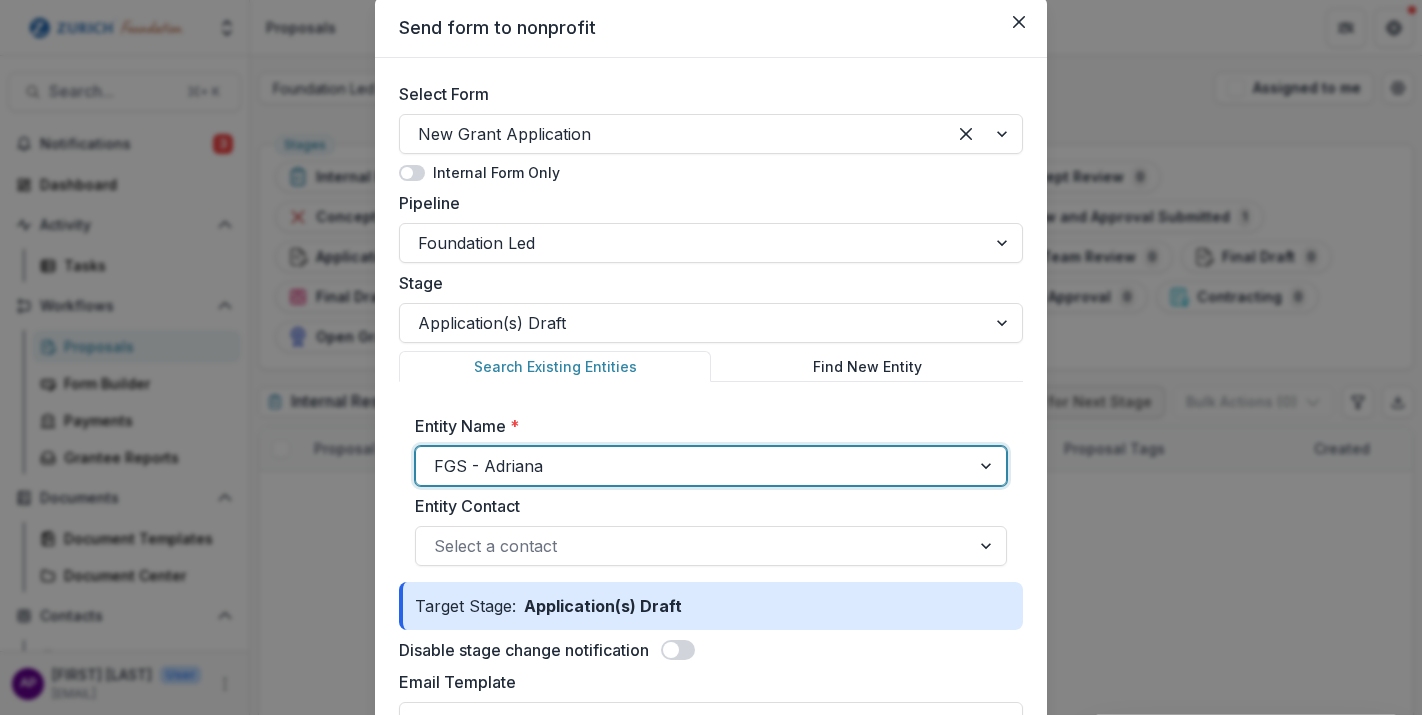 scroll, scrollTop: 63, scrollLeft: 0, axis: vertical 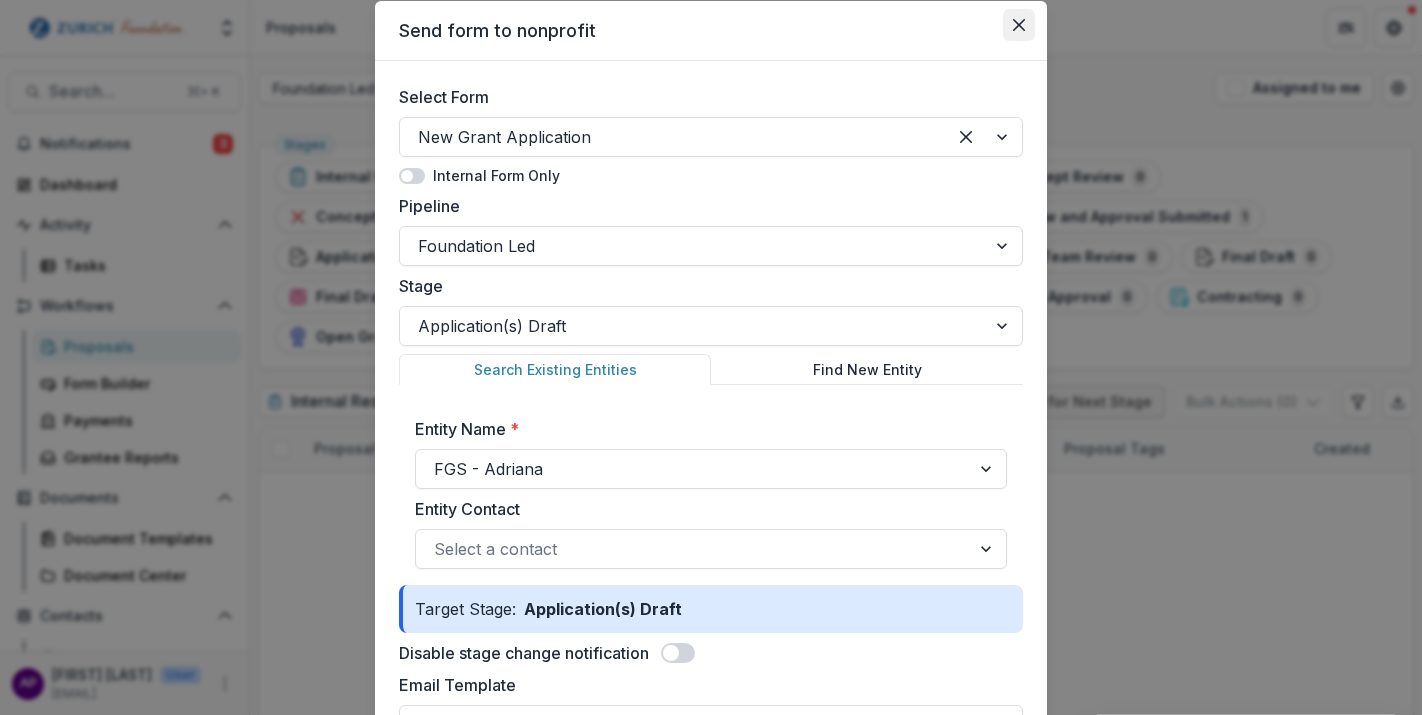 click 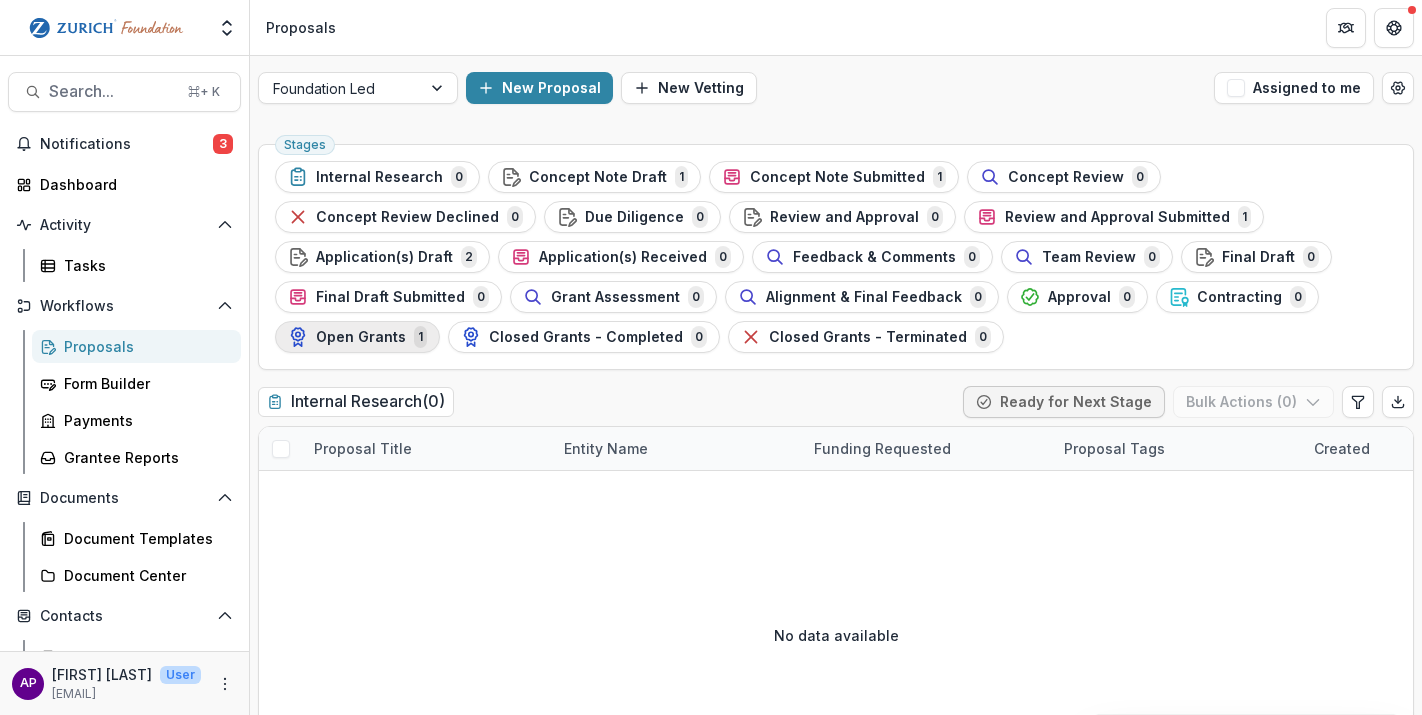 click on "Open Grants" at bounding box center [361, 337] 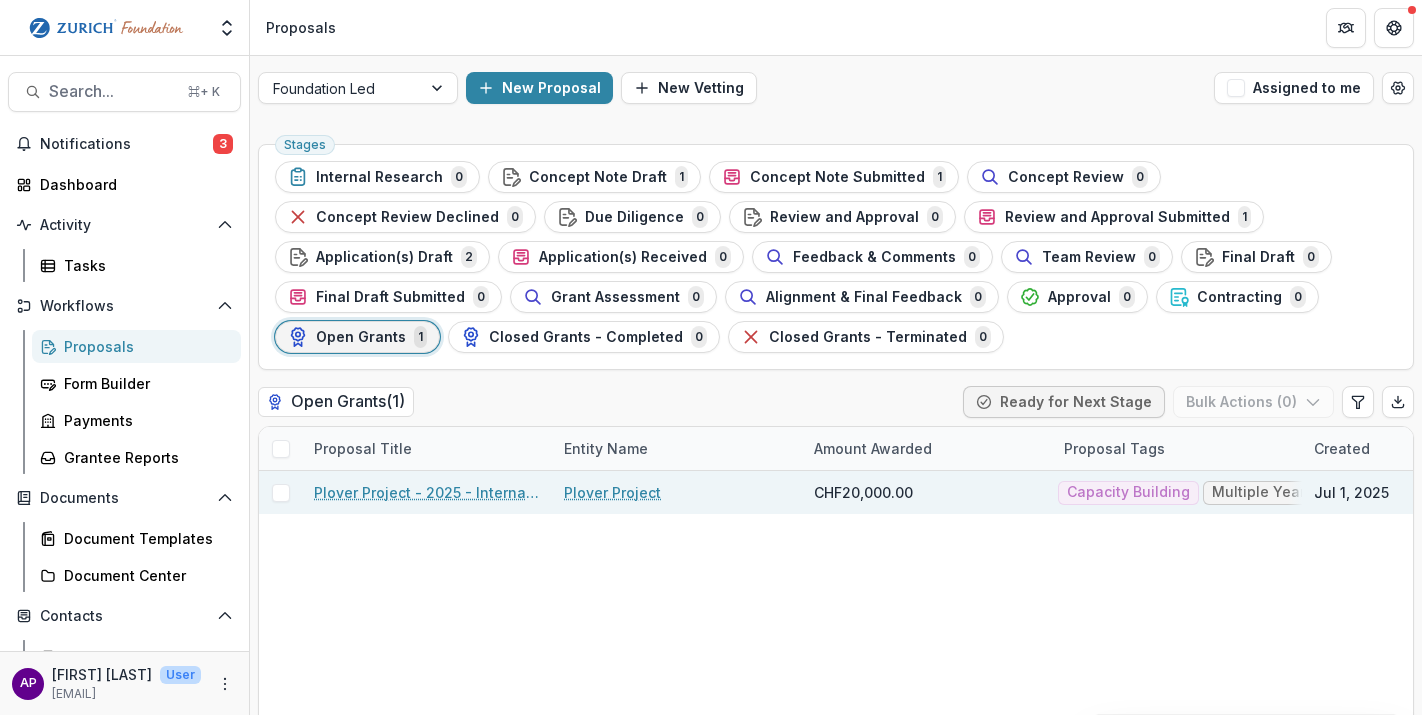 click on "Plover Project - 2025 - Internal Research Form" at bounding box center [427, 492] 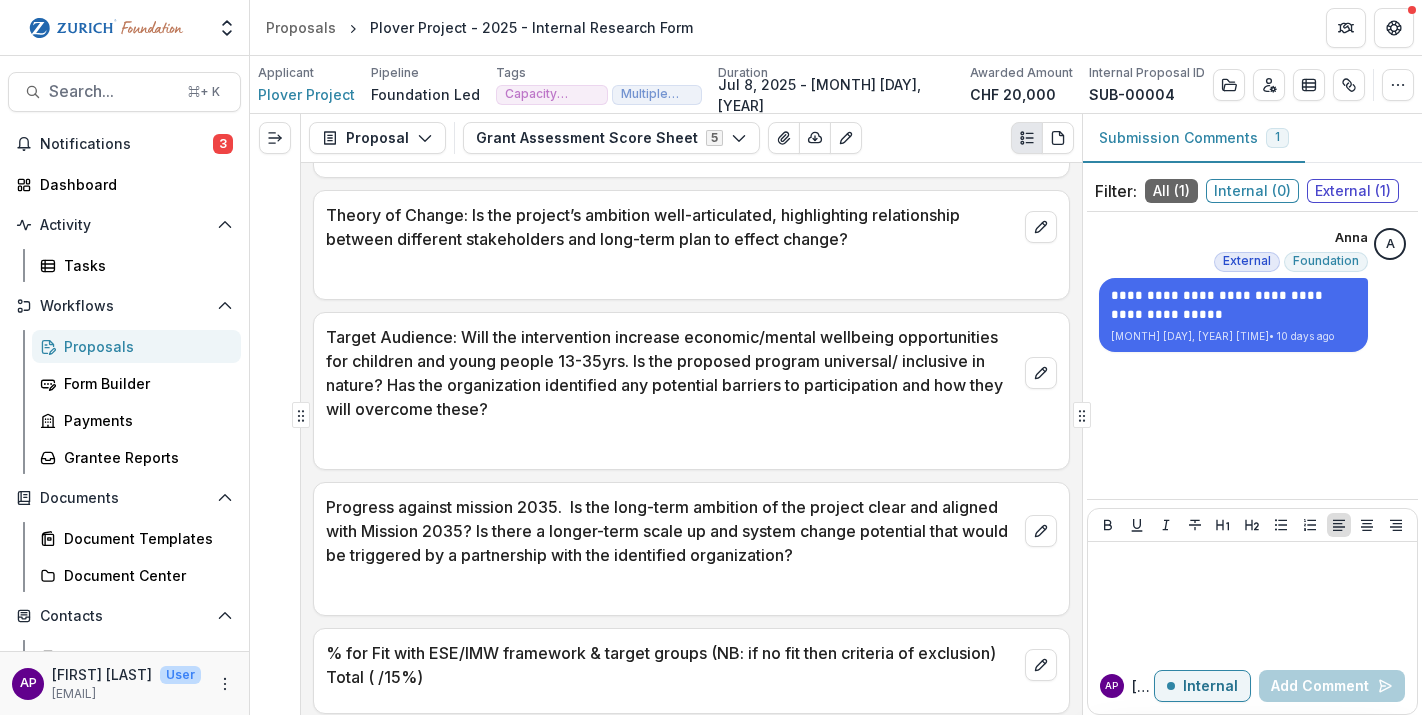 scroll, scrollTop: 1577, scrollLeft: 0, axis: vertical 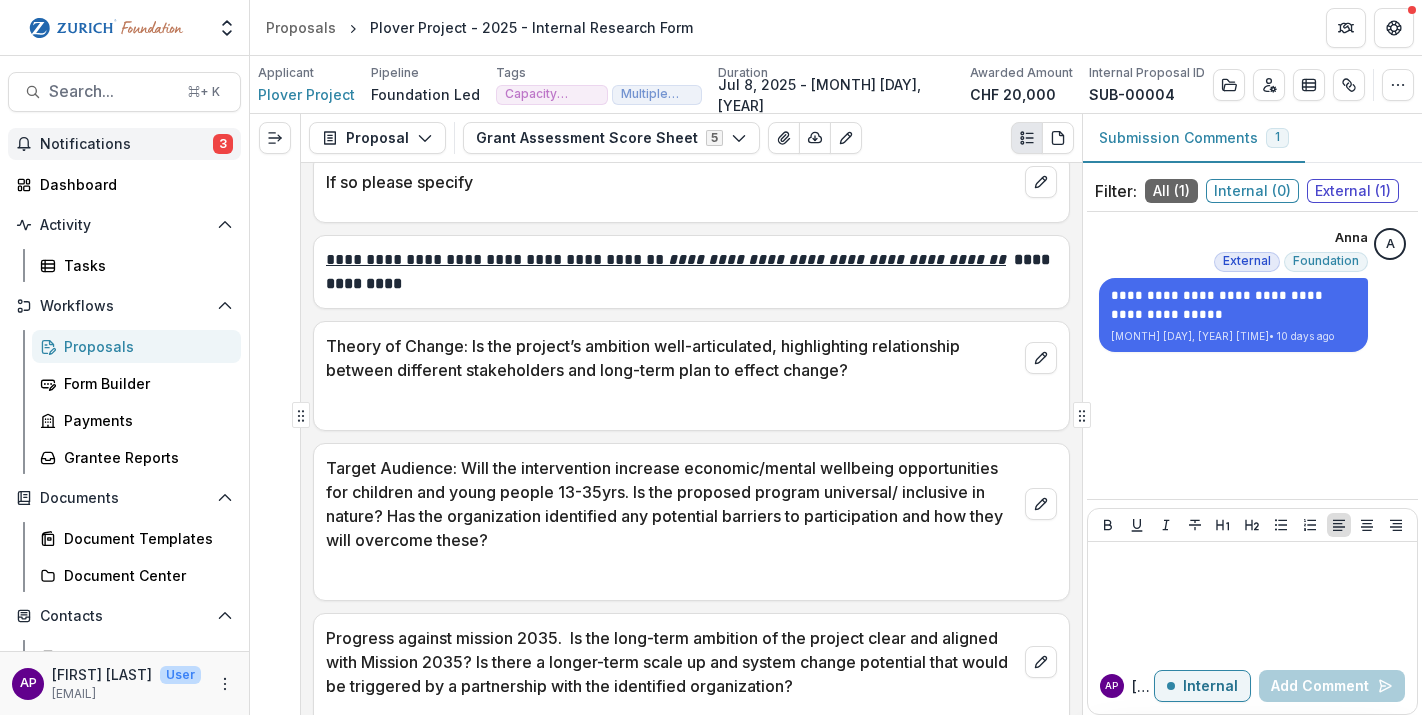 click on "Notifications 3" at bounding box center [124, 144] 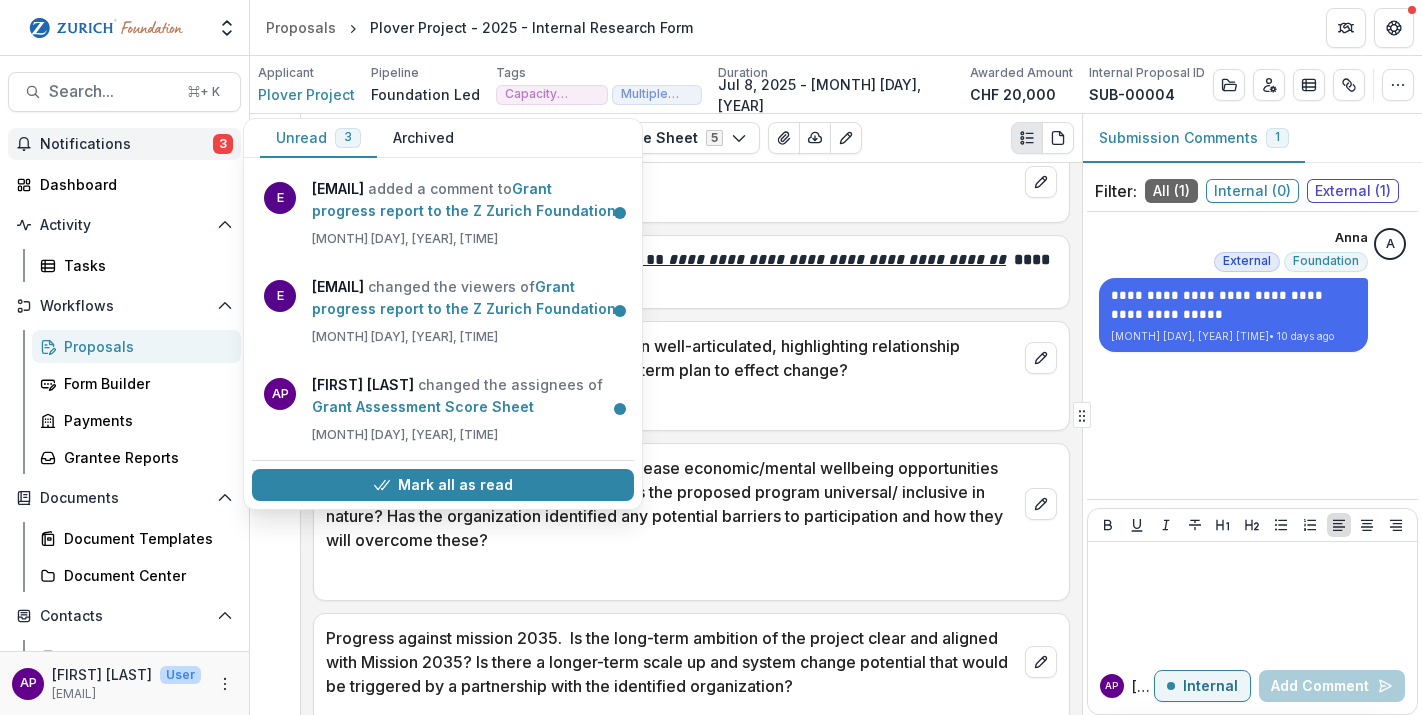 click on "Notifications" at bounding box center (126, 144) 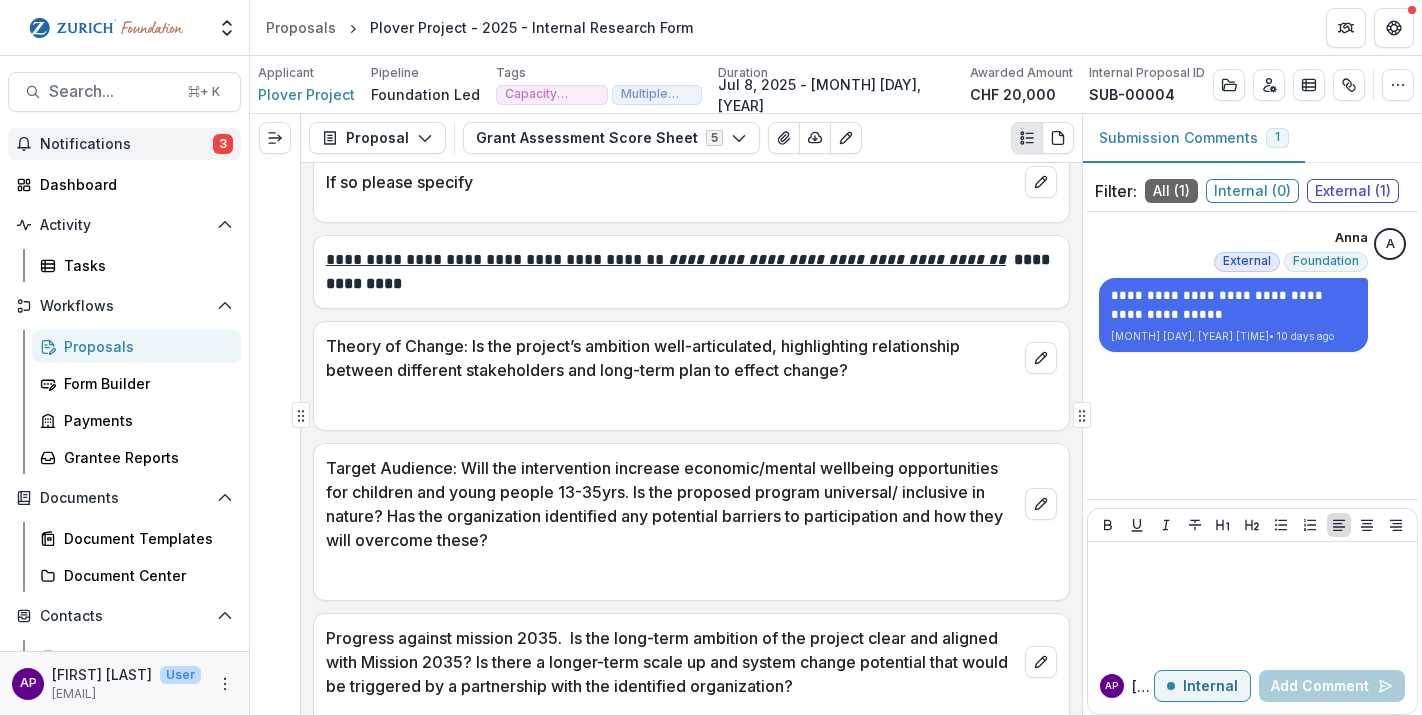 click on "Notifications" at bounding box center [126, 144] 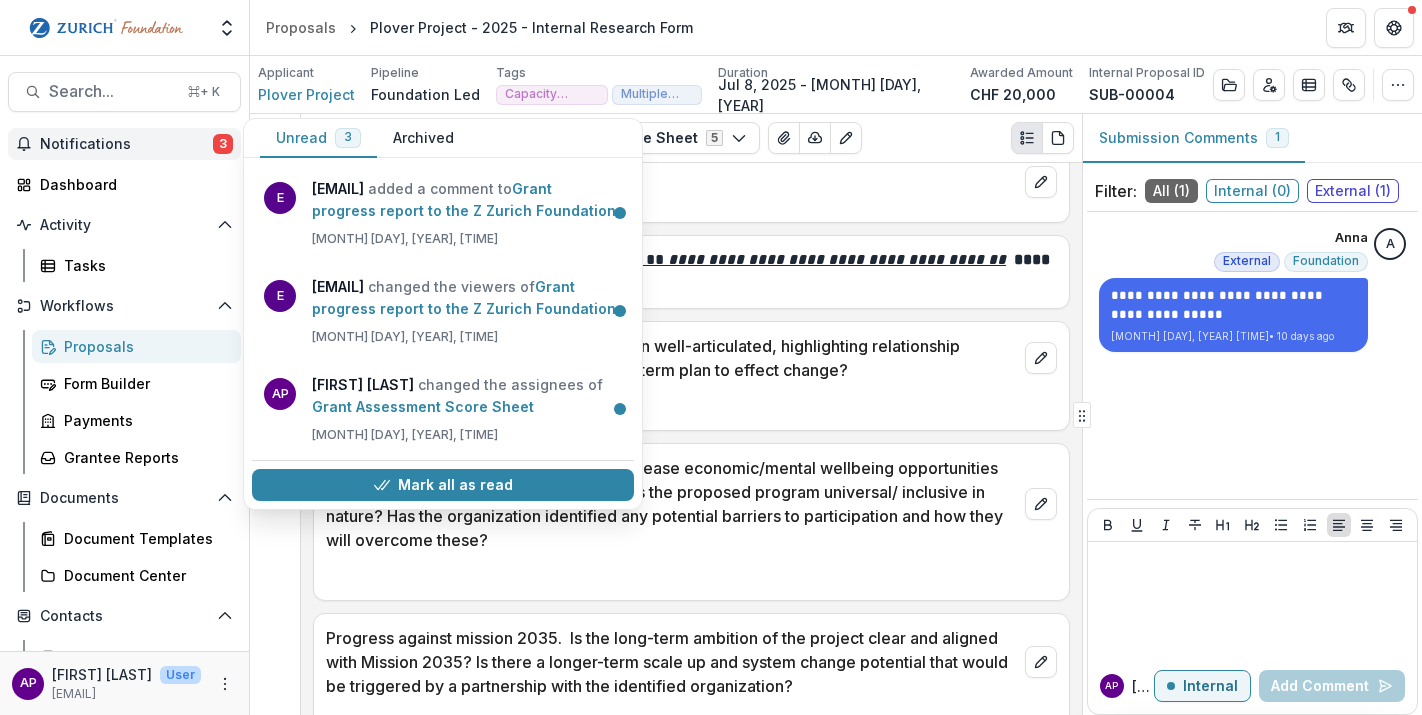 click on "Notifications" at bounding box center (126, 144) 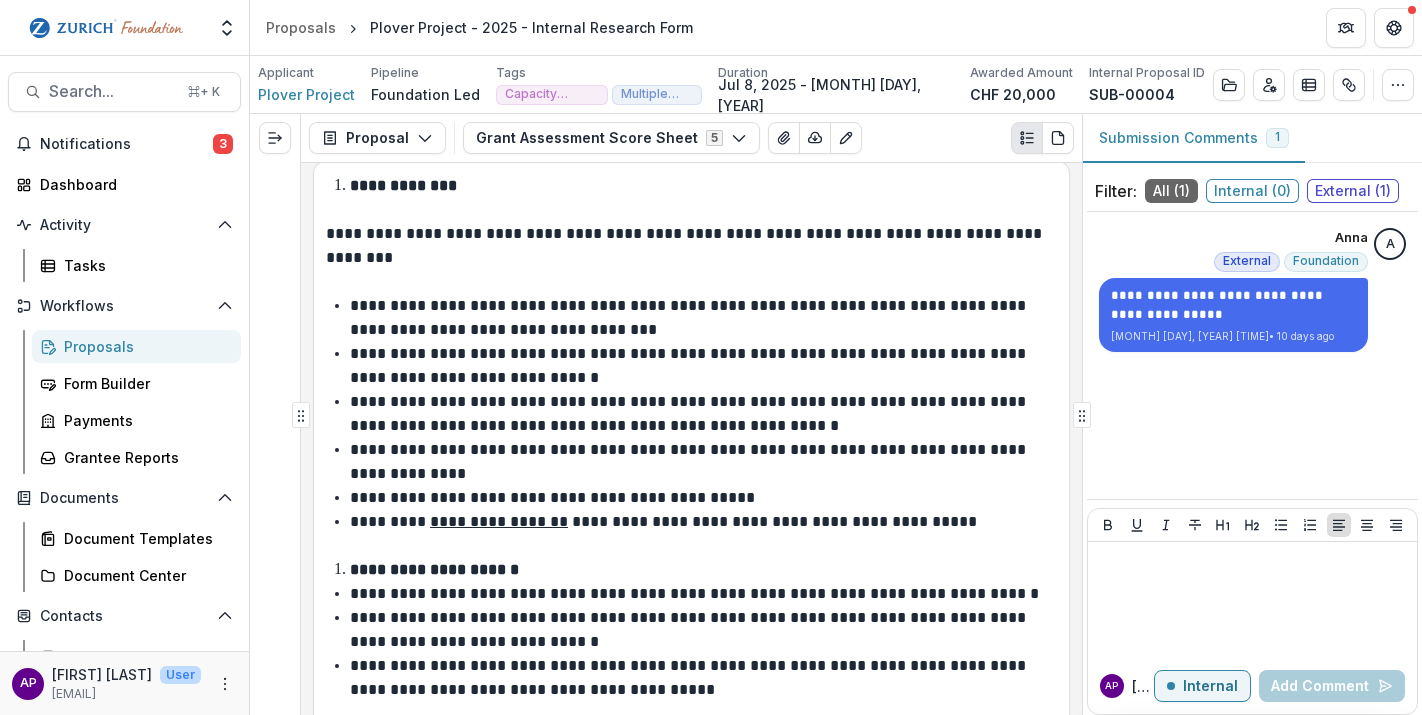 scroll, scrollTop: 0, scrollLeft: 0, axis: both 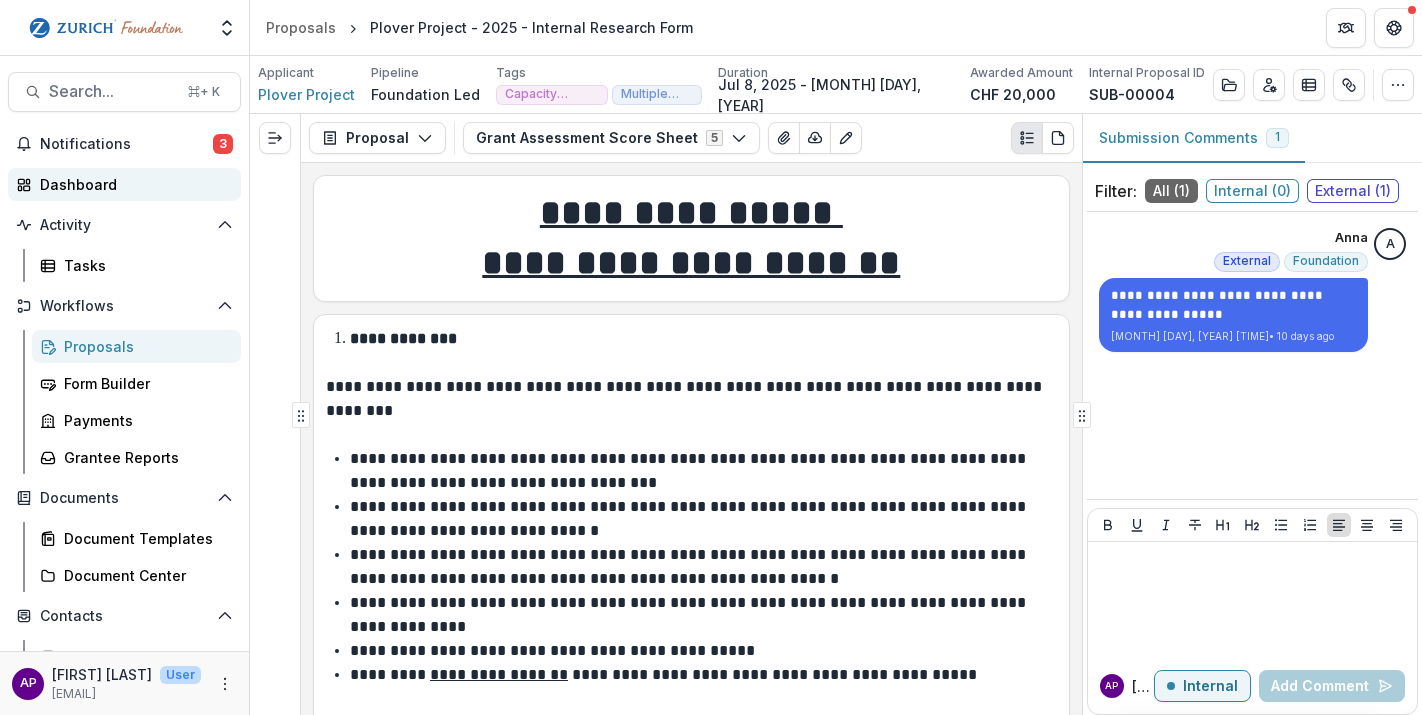 click on "Dashboard" at bounding box center (132, 184) 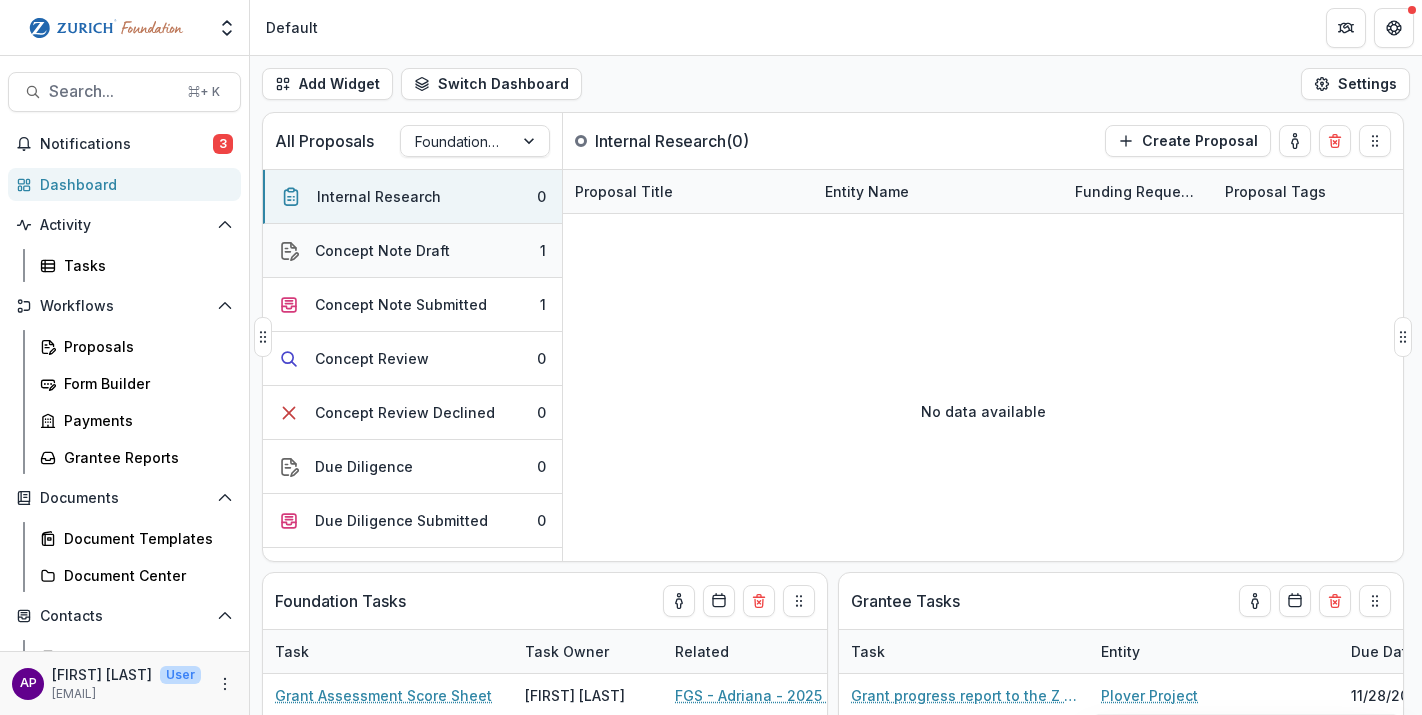 click on "Concept Note Draft" at bounding box center [382, 250] 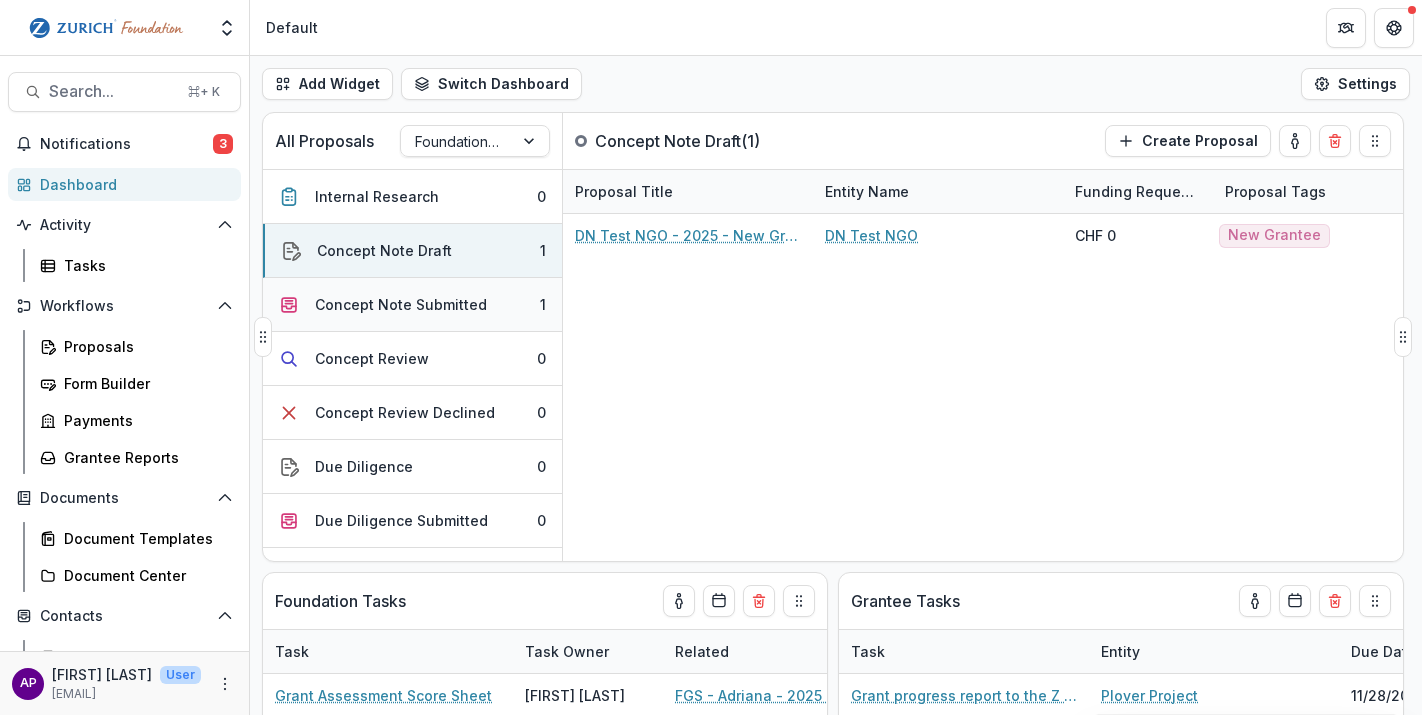 click on "Concept Note Submitted" at bounding box center (401, 304) 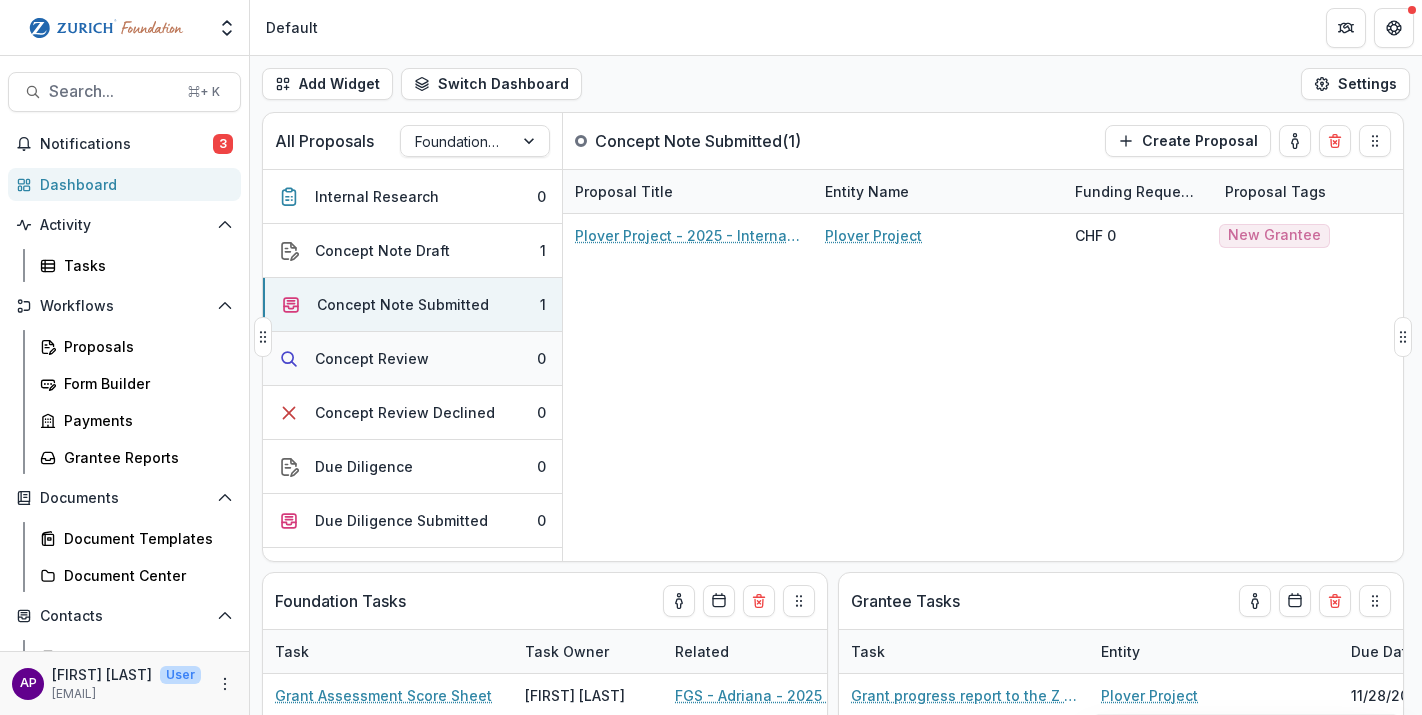 click on "Concept Review 0" at bounding box center (412, 359) 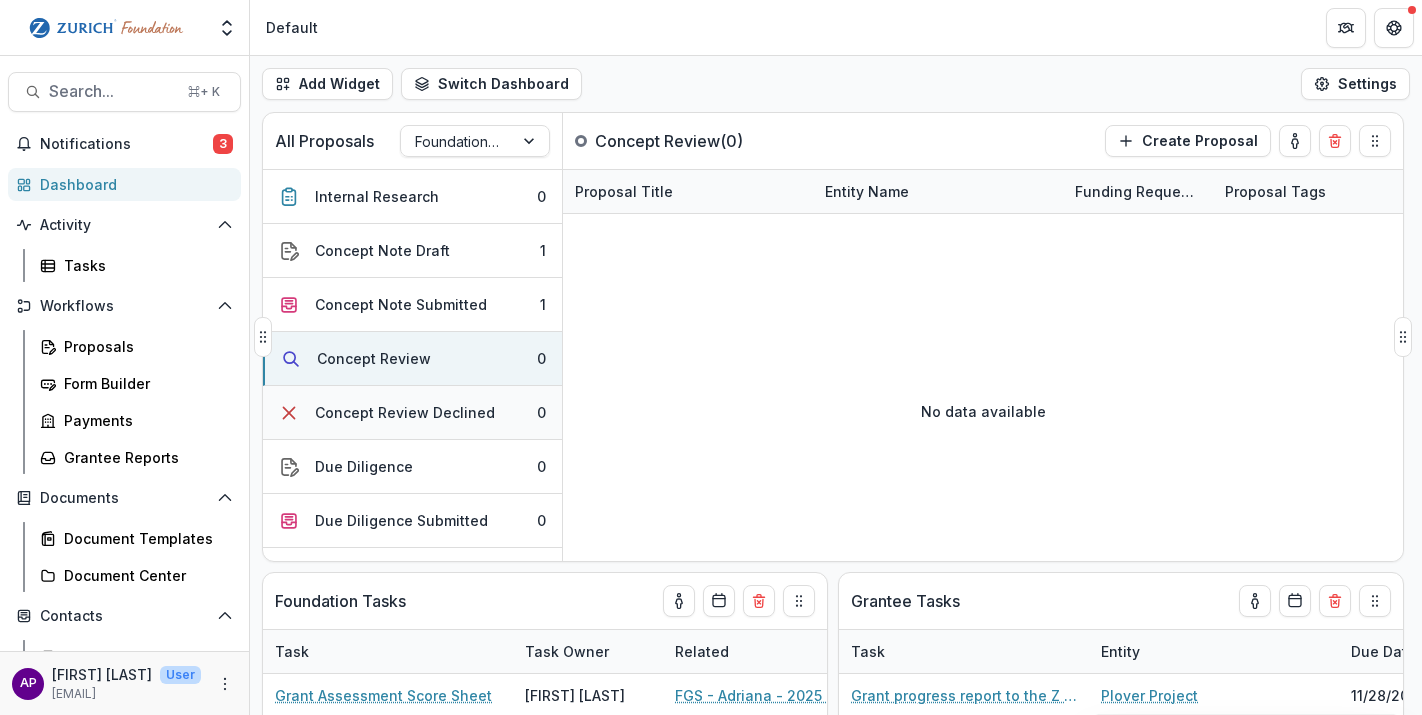 click on "Concept Review Declined" at bounding box center (405, 412) 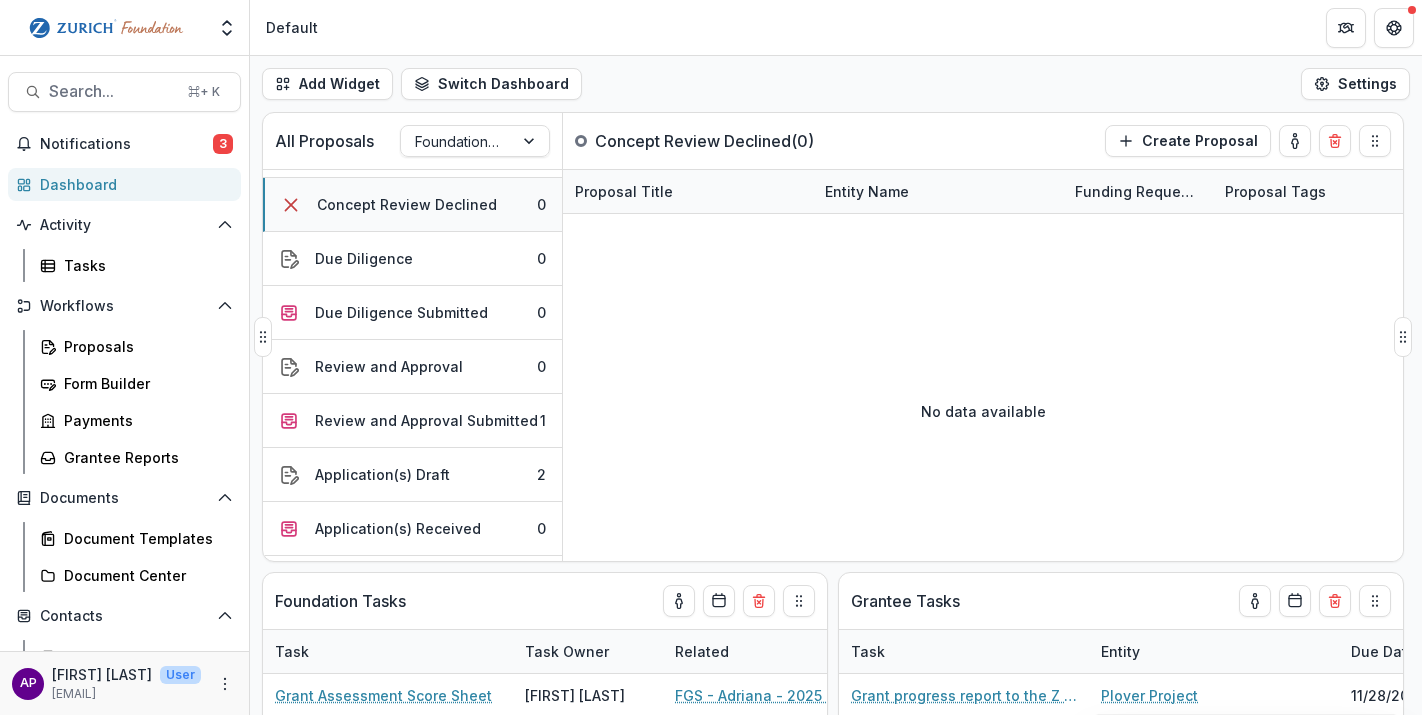 scroll, scrollTop: 209, scrollLeft: 0, axis: vertical 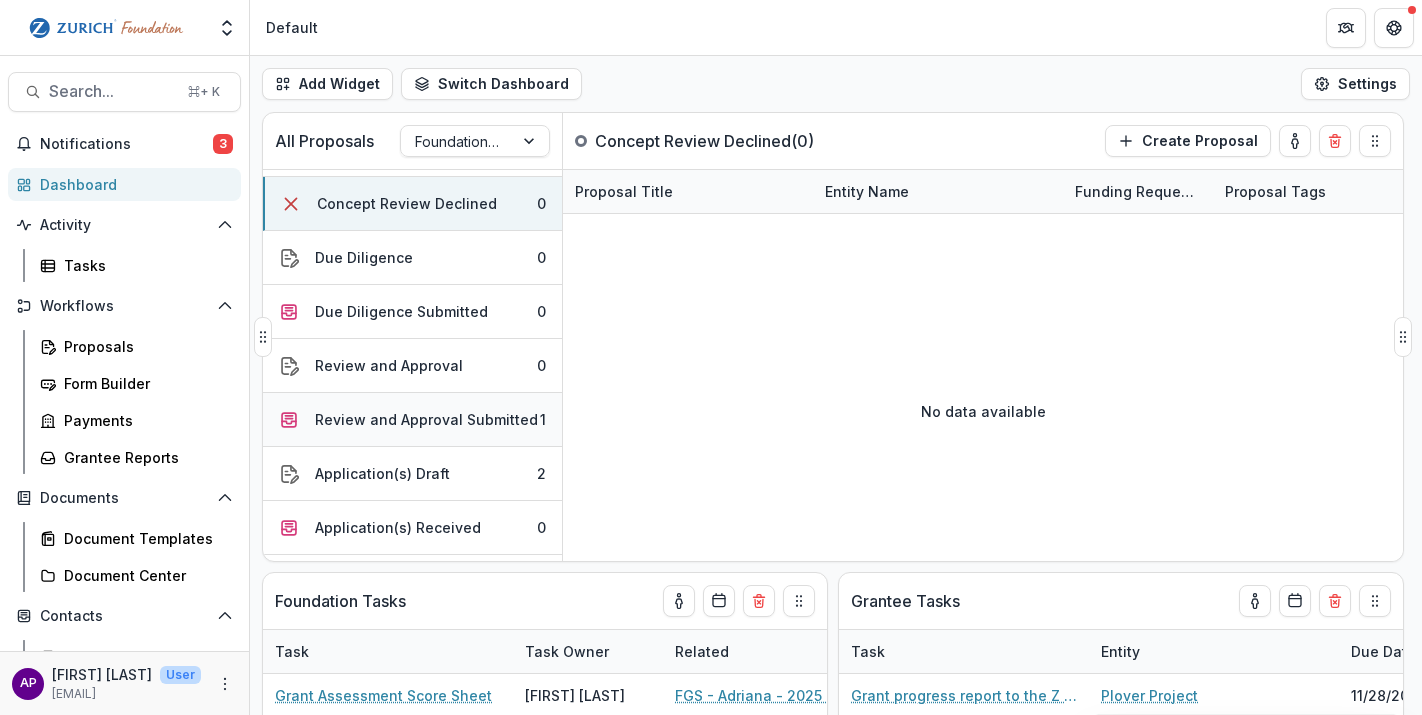 click on "Review and Approval Submitted" at bounding box center (426, 419) 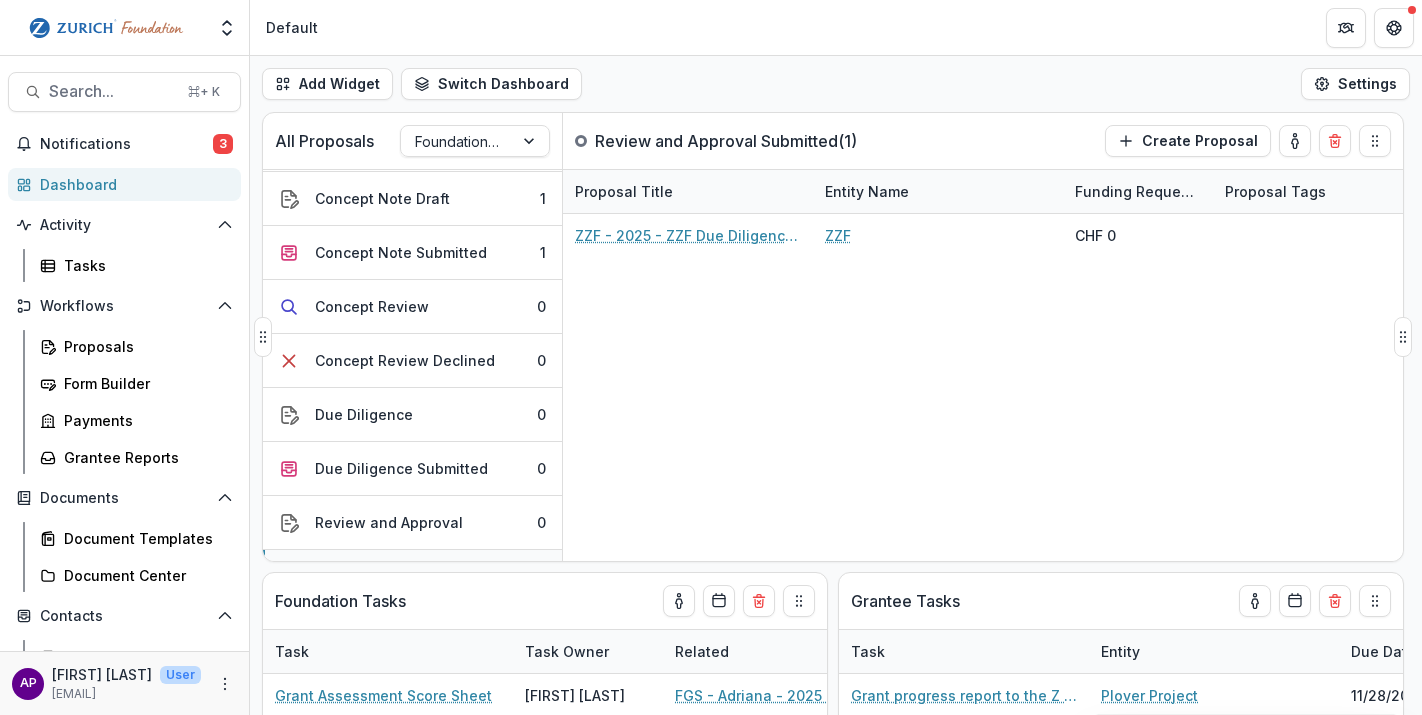 scroll, scrollTop: 0, scrollLeft: 0, axis: both 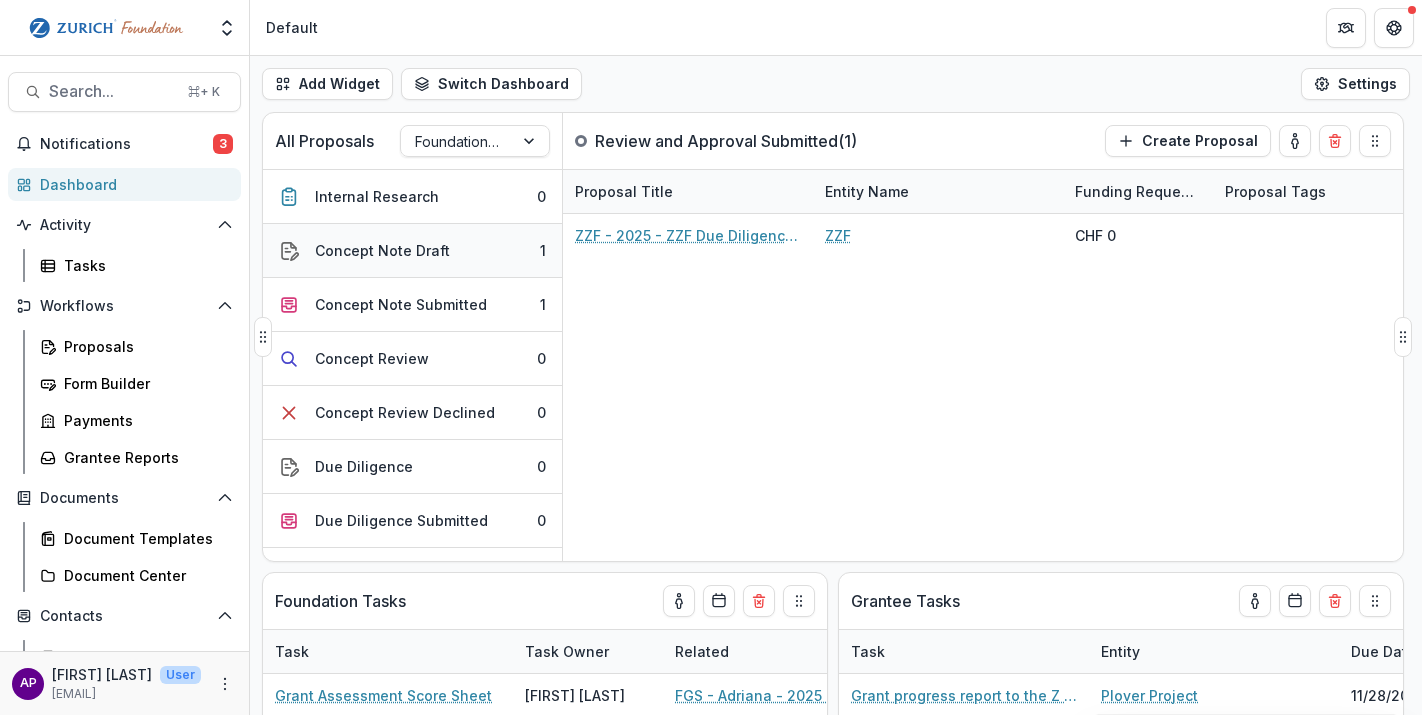 click on "Concept Note Draft" at bounding box center (382, 250) 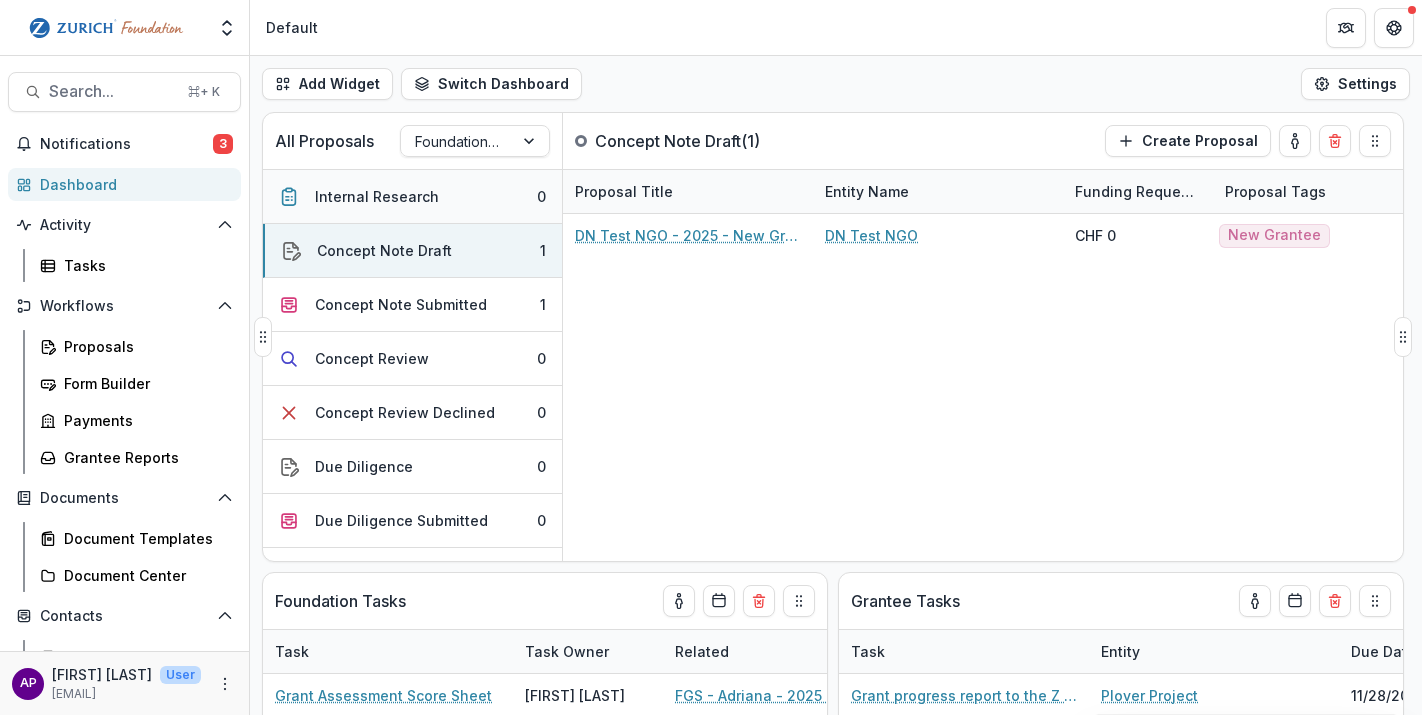 click on "Internal Research" at bounding box center (377, 196) 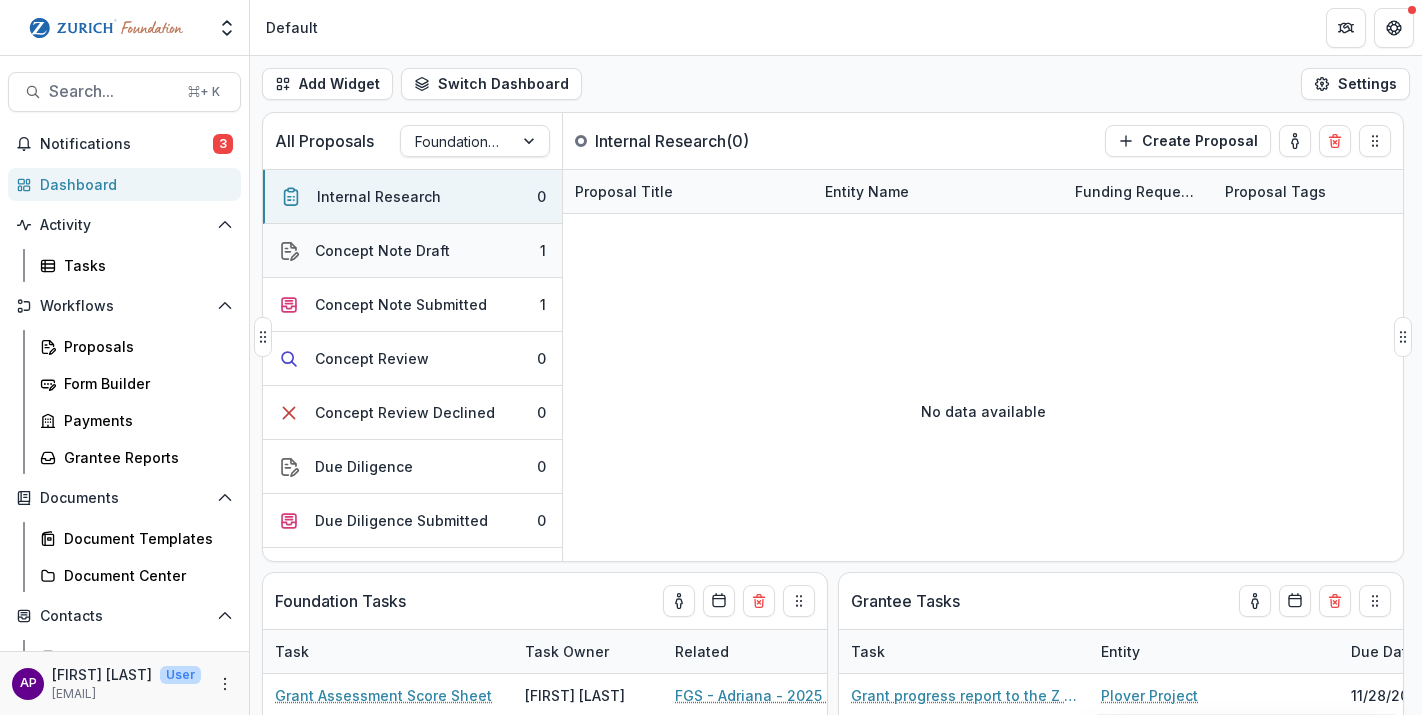 click on "Concept Note Draft" at bounding box center [382, 250] 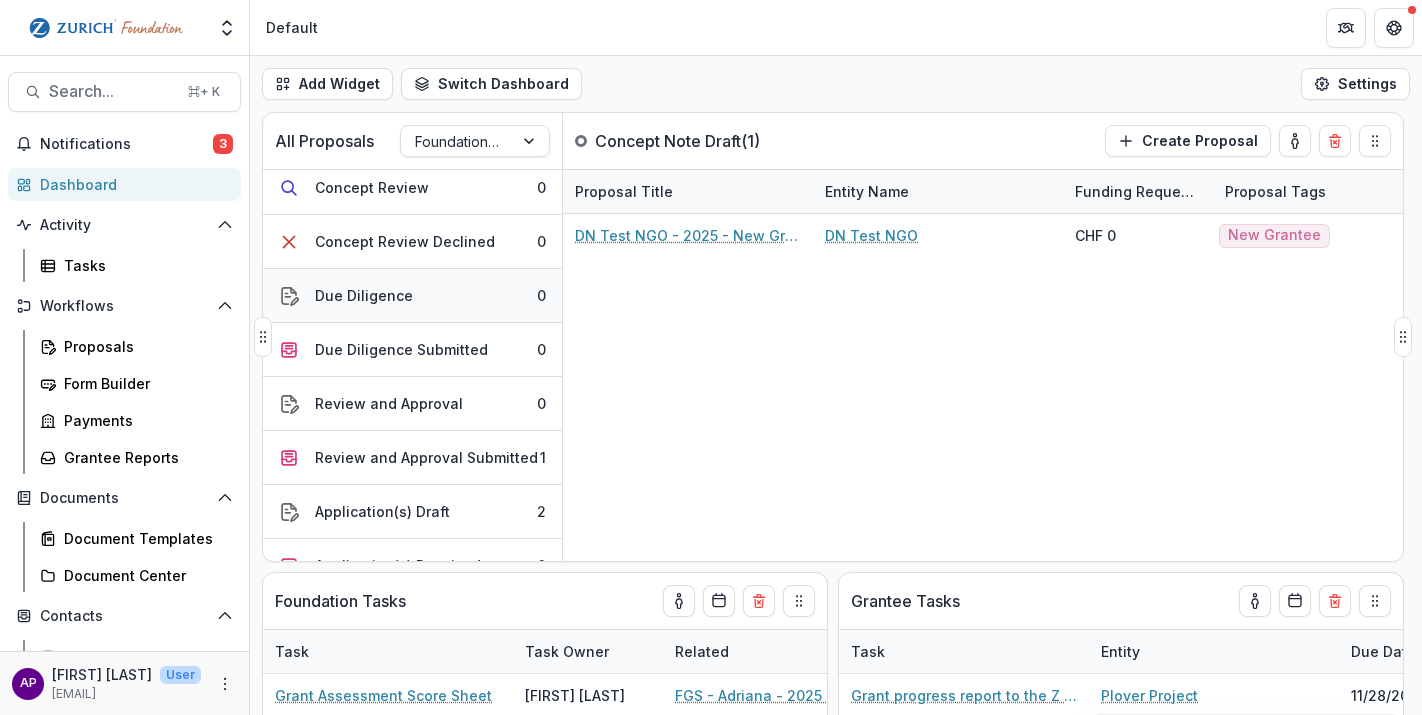 scroll, scrollTop: 169, scrollLeft: 0, axis: vertical 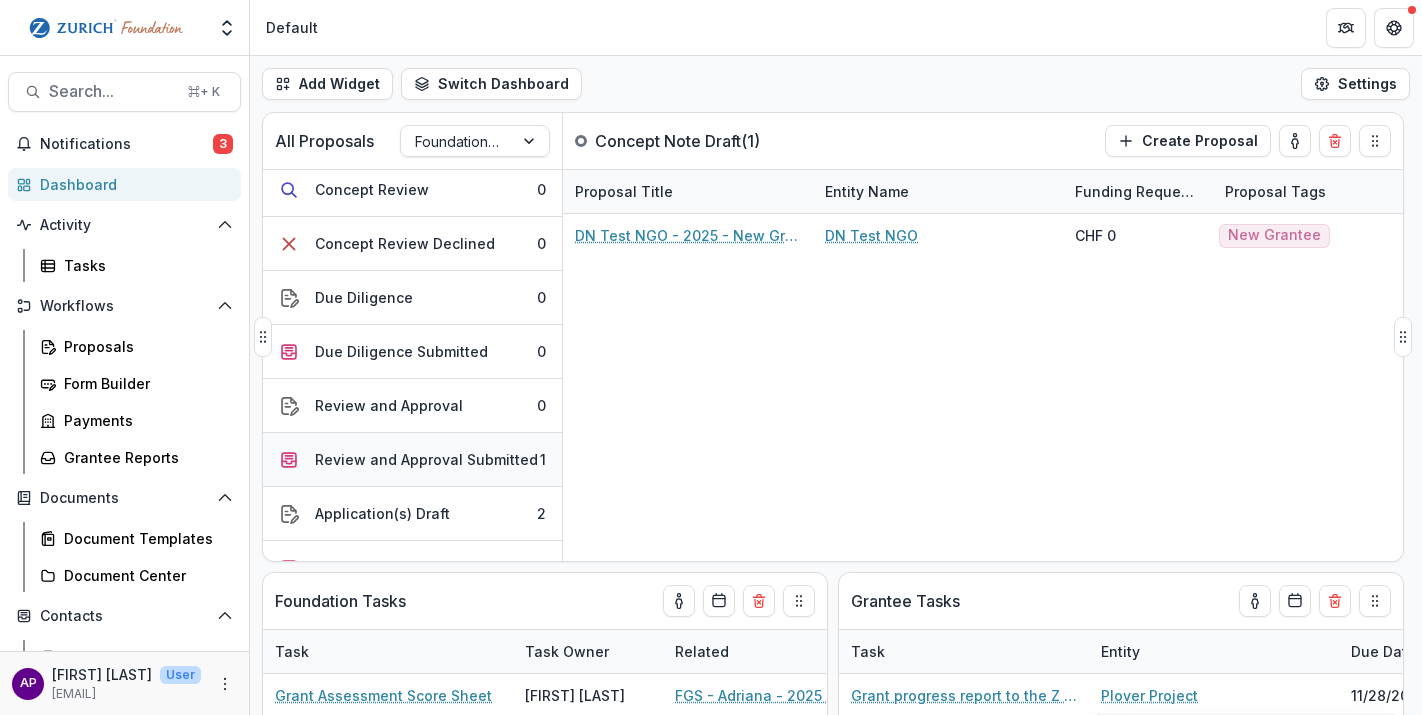 click on "Review and Approval Submitted" at bounding box center (426, 459) 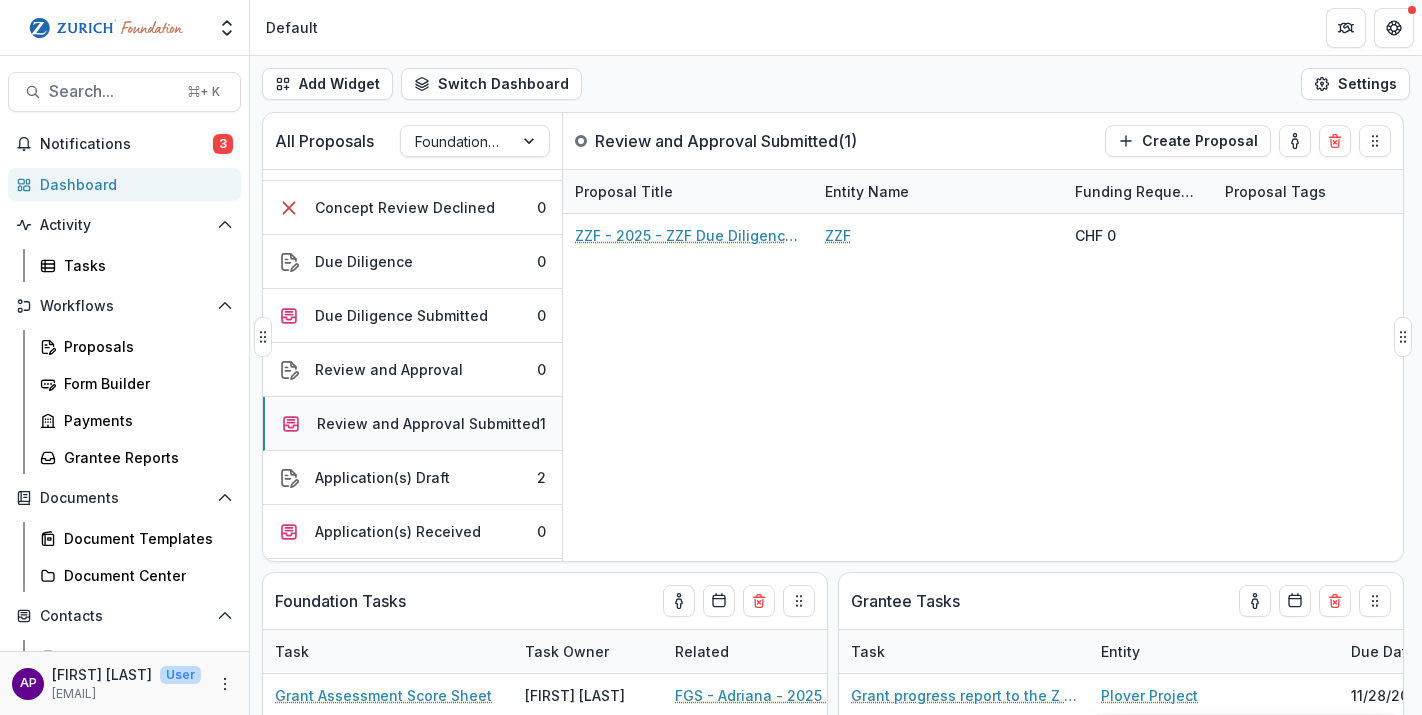 scroll, scrollTop: 204, scrollLeft: 0, axis: vertical 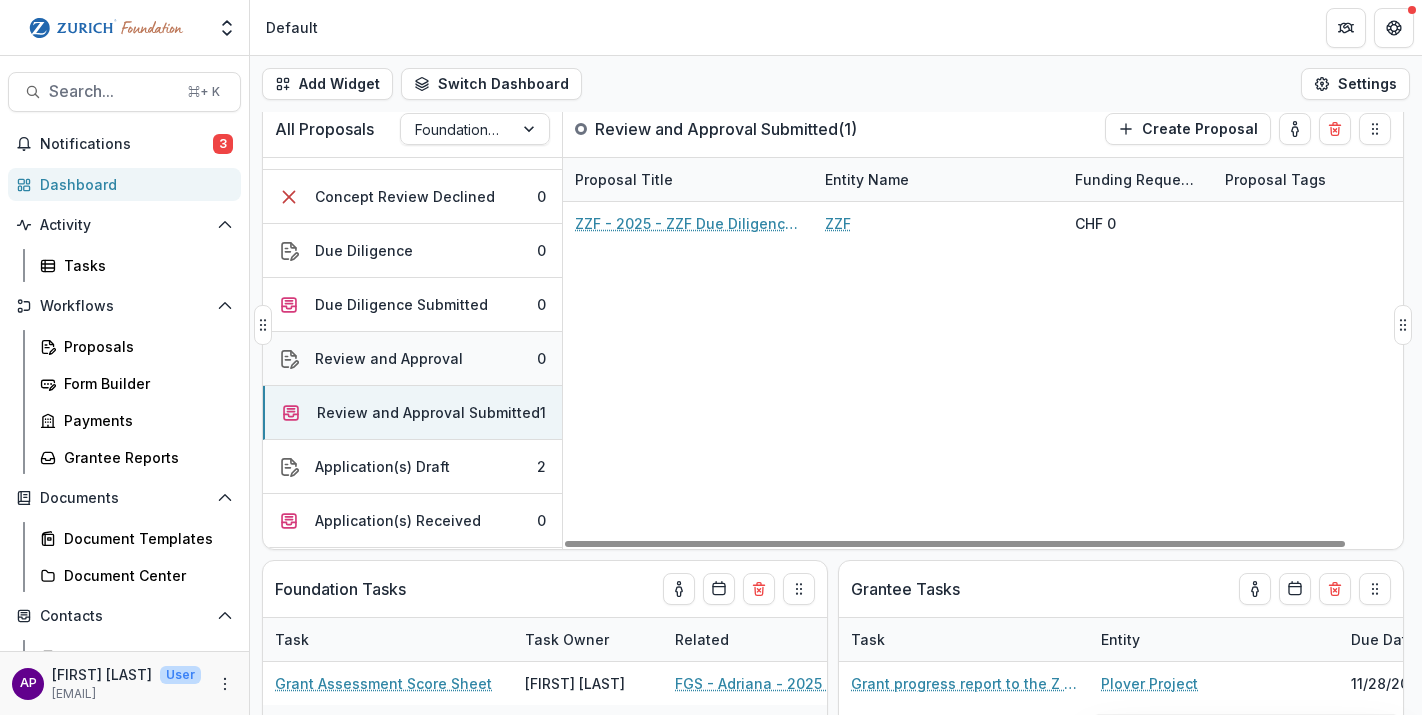 click on "Review and Approval 0" at bounding box center (412, 359) 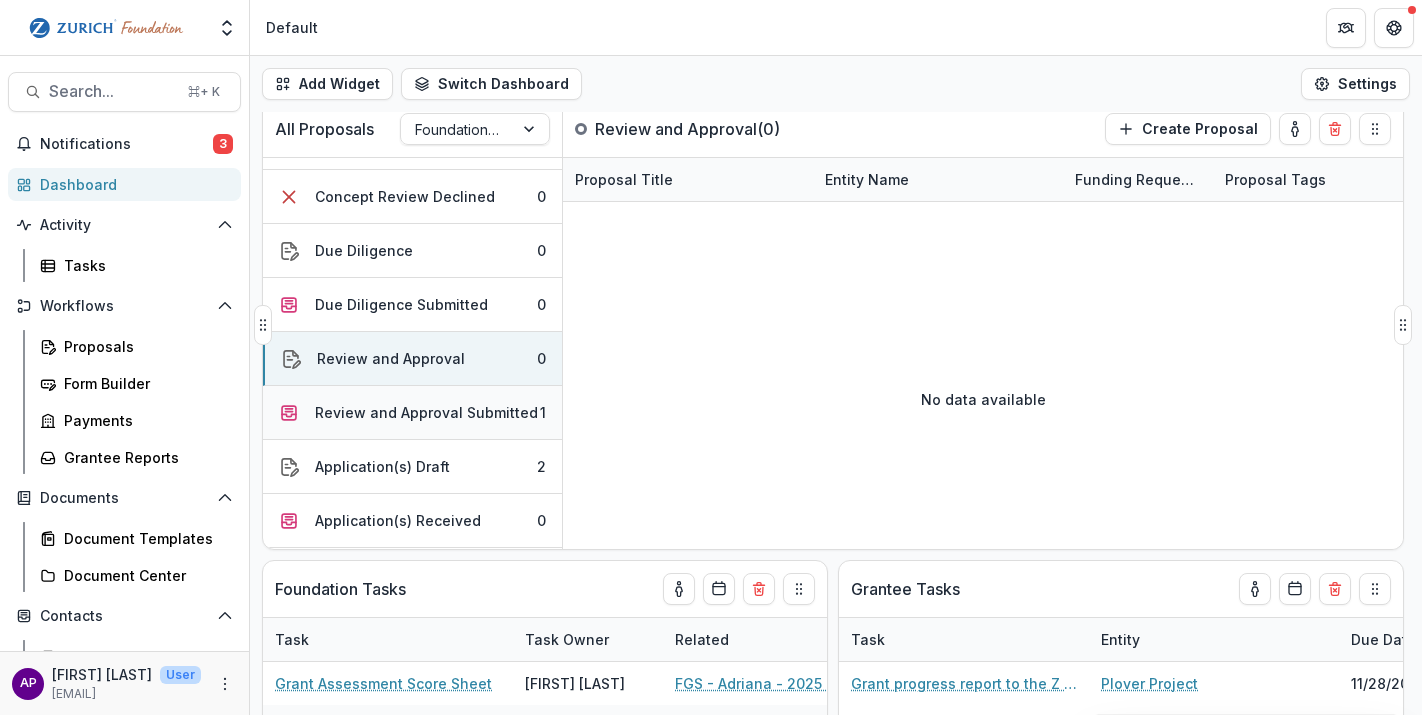 click on "Review and Approval Submitted" at bounding box center (426, 412) 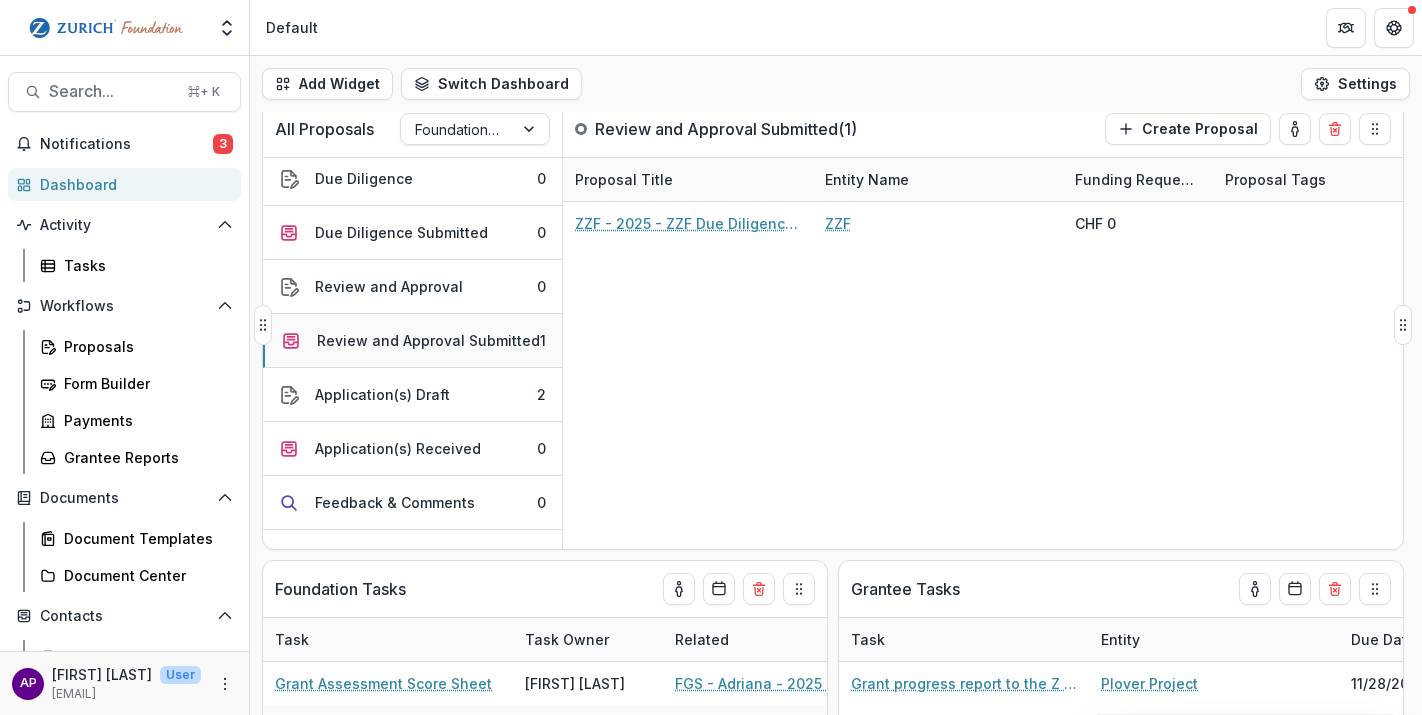 scroll, scrollTop: 277, scrollLeft: 0, axis: vertical 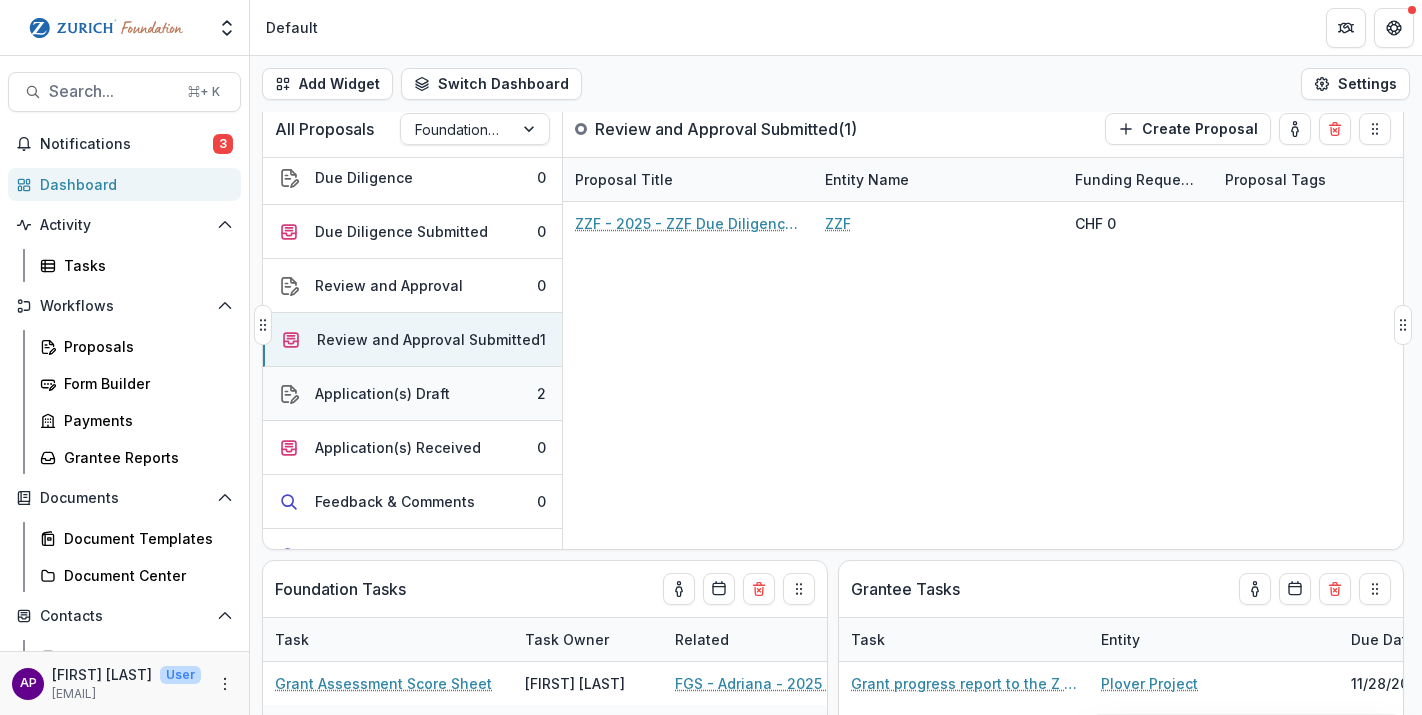 click on "Application(s) Draft" at bounding box center [382, 393] 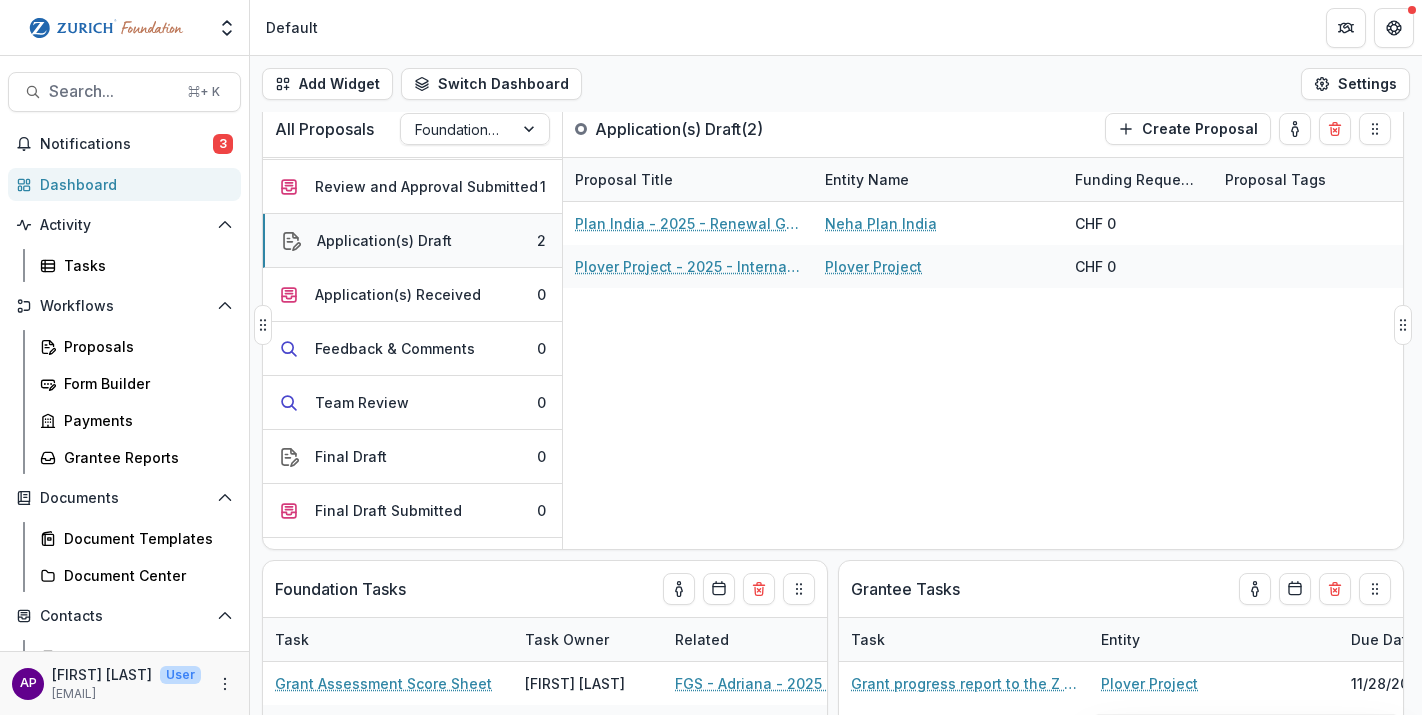 scroll, scrollTop: 424, scrollLeft: 0, axis: vertical 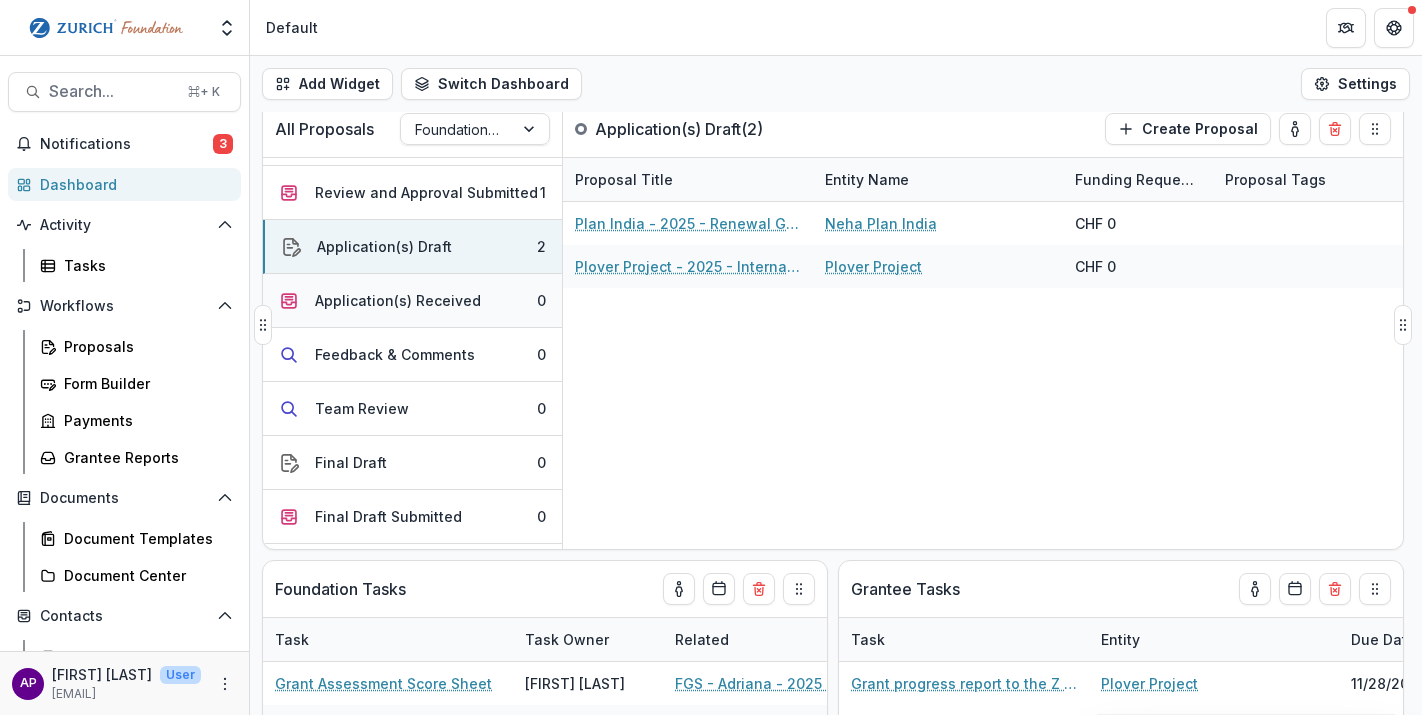 click on "Application(s) Received" at bounding box center [398, 300] 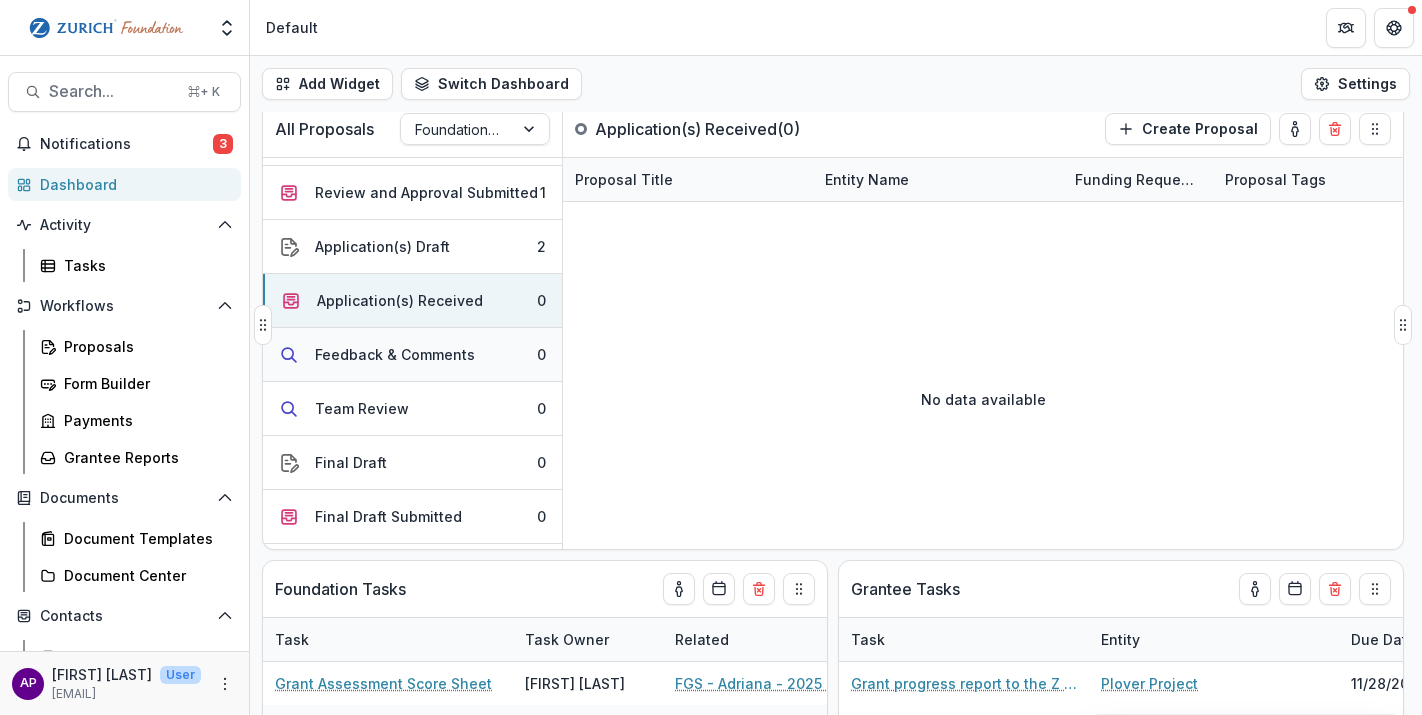 click on "Feedback & Comments" at bounding box center [395, 354] 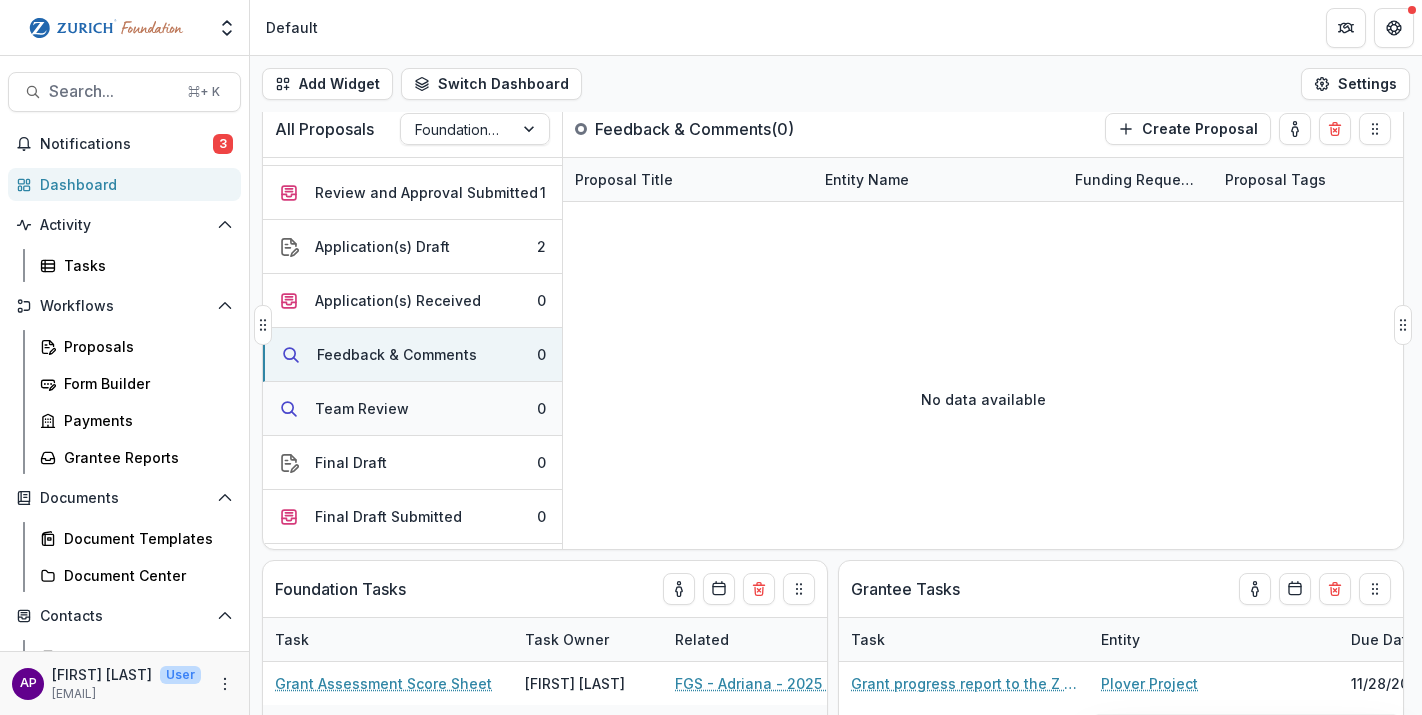 click on "Team Review 0" at bounding box center (412, 409) 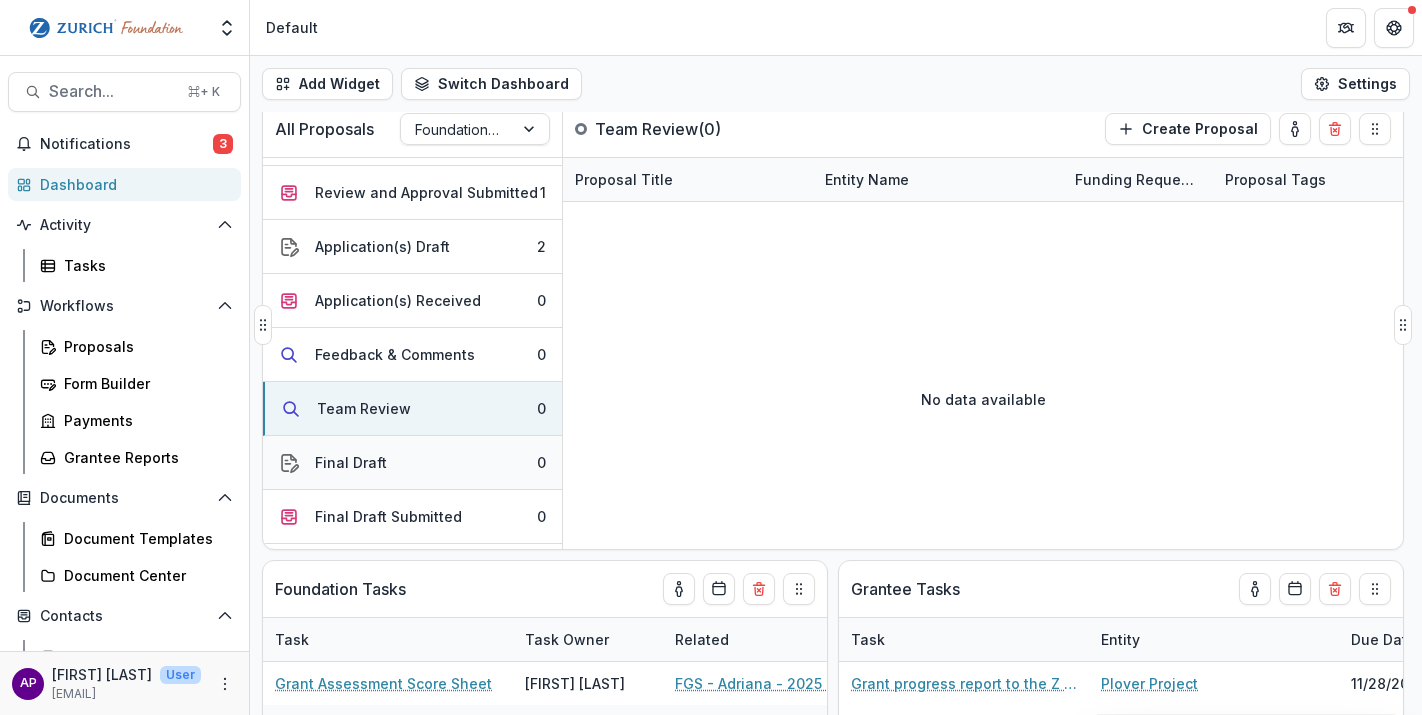 click on "Final Draft" at bounding box center (351, 462) 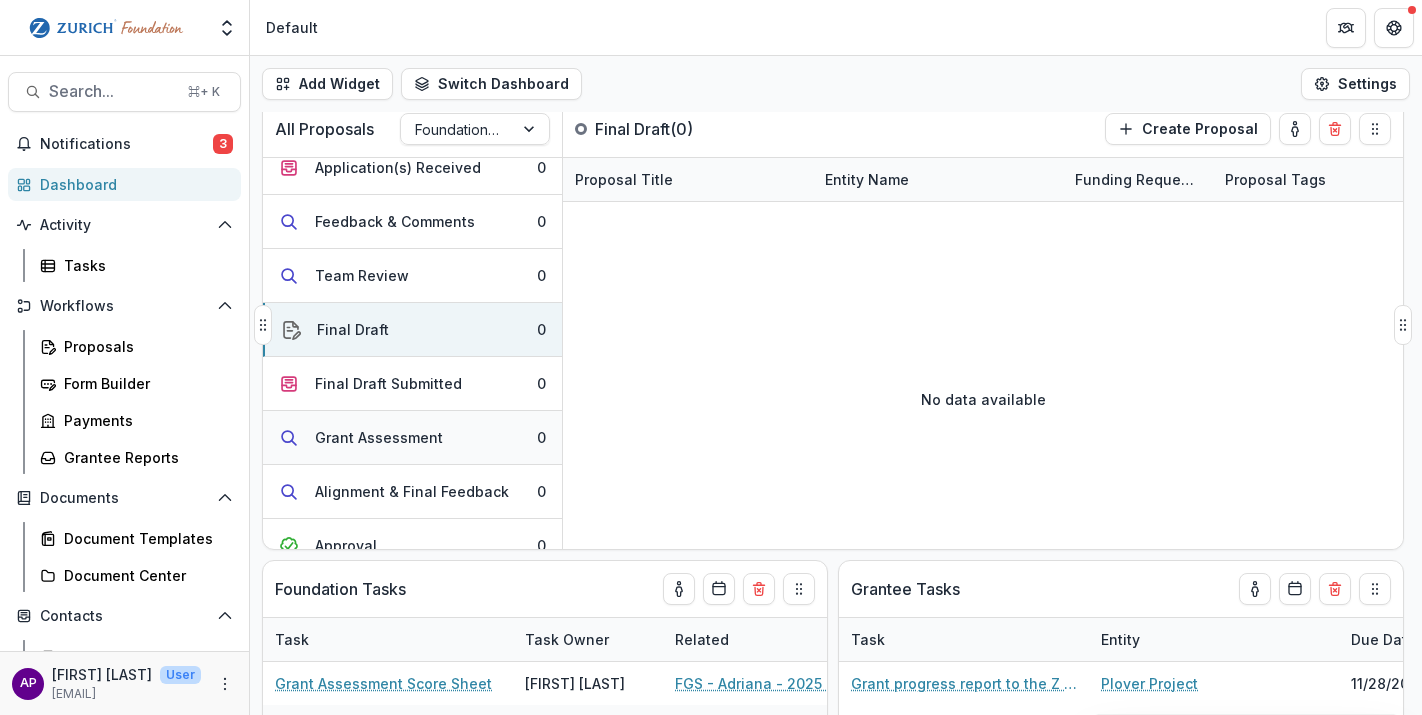 scroll, scrollTop: 559, scrollLeft: 0, axis: vertical 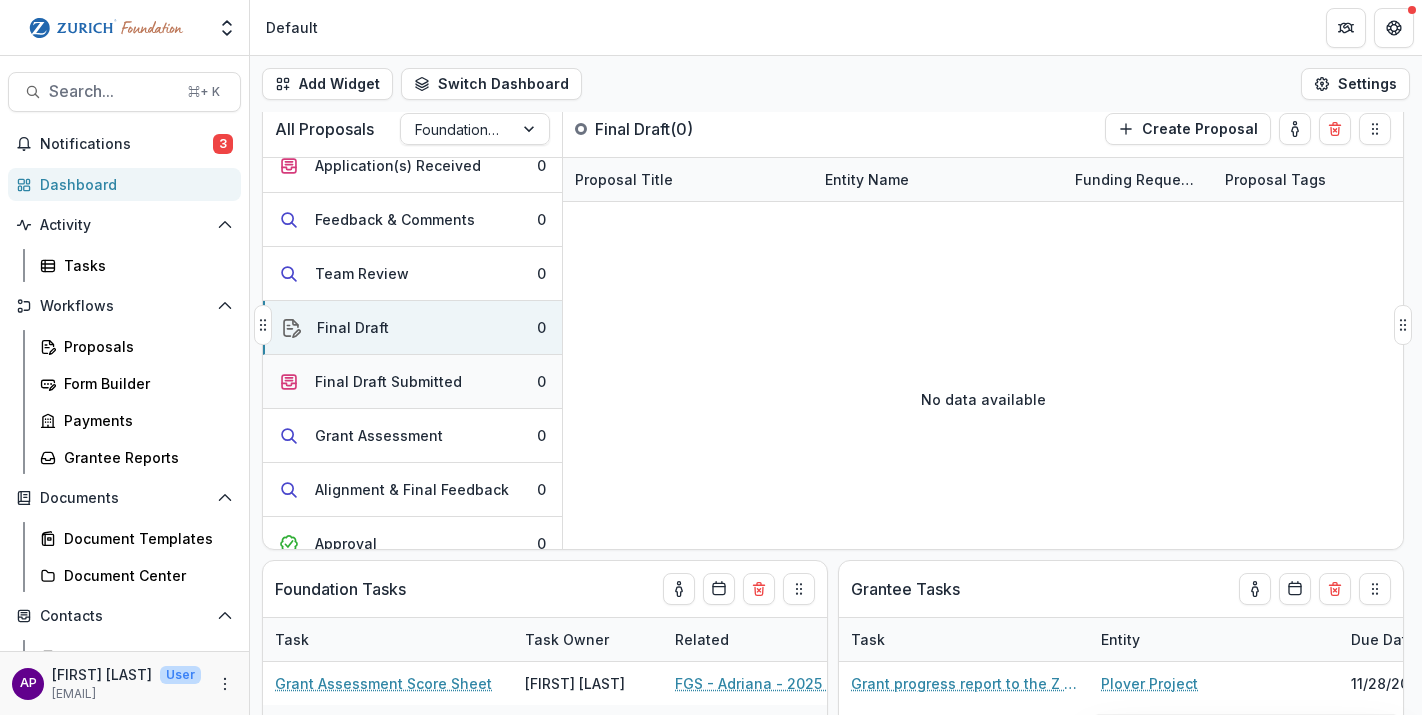 click on "Final Draft Submitted" at bounding box center (388, 381) 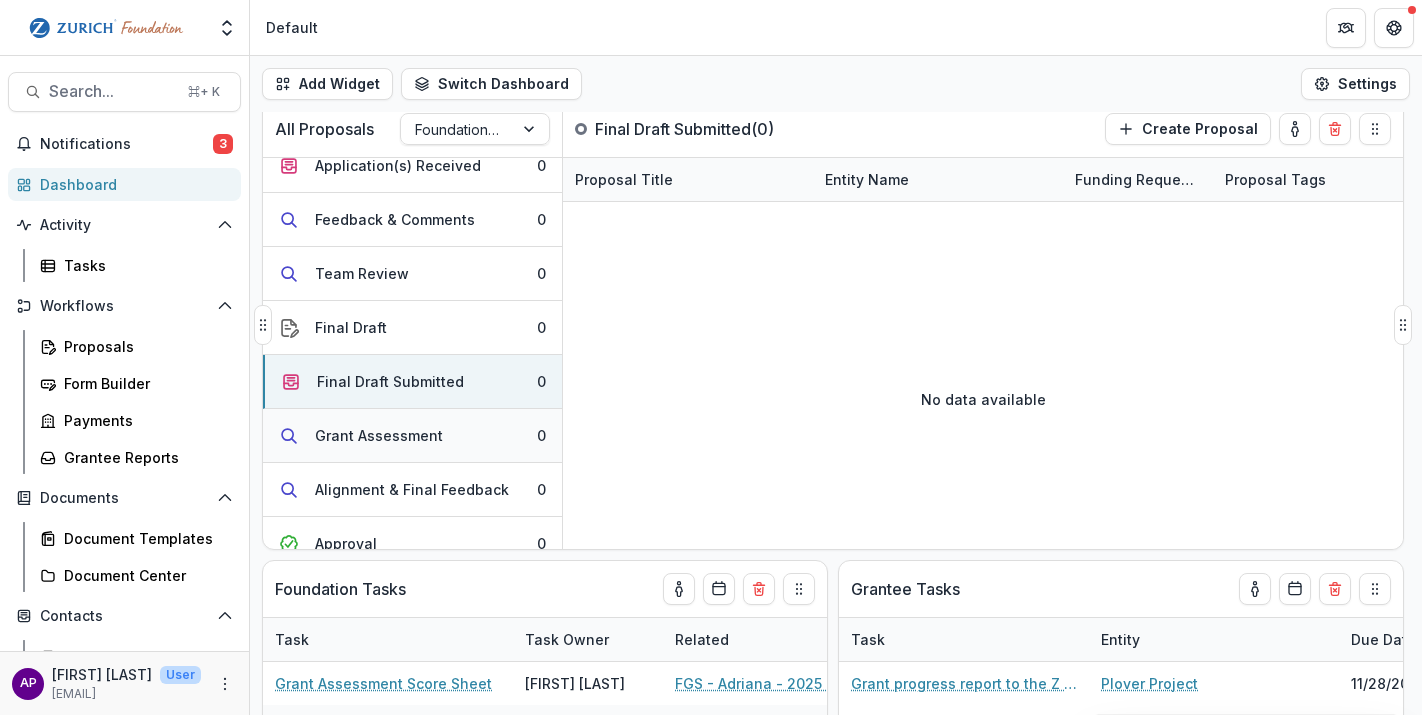 click on "Grant Assessment" at bounding box center [379, 435] 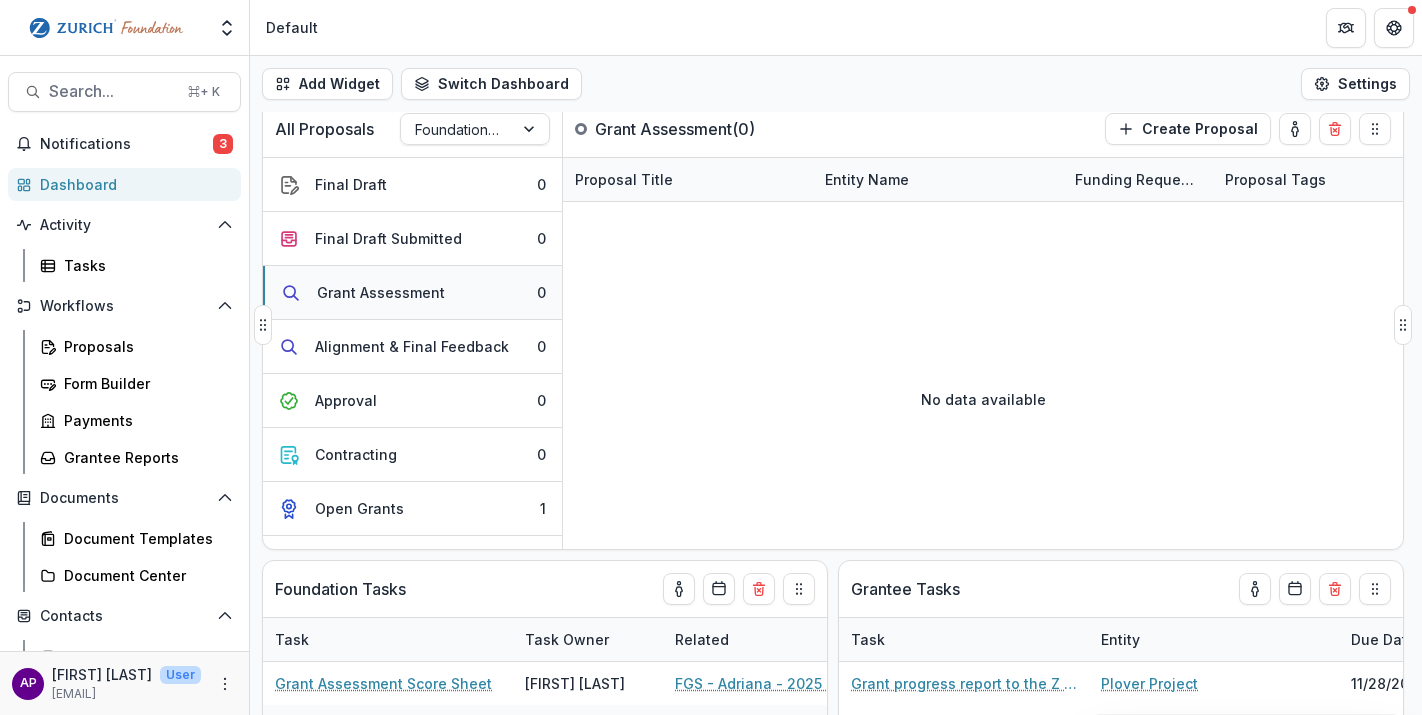 scroll, scrollTop: 699, scrollLeft: 0, axis: vertical 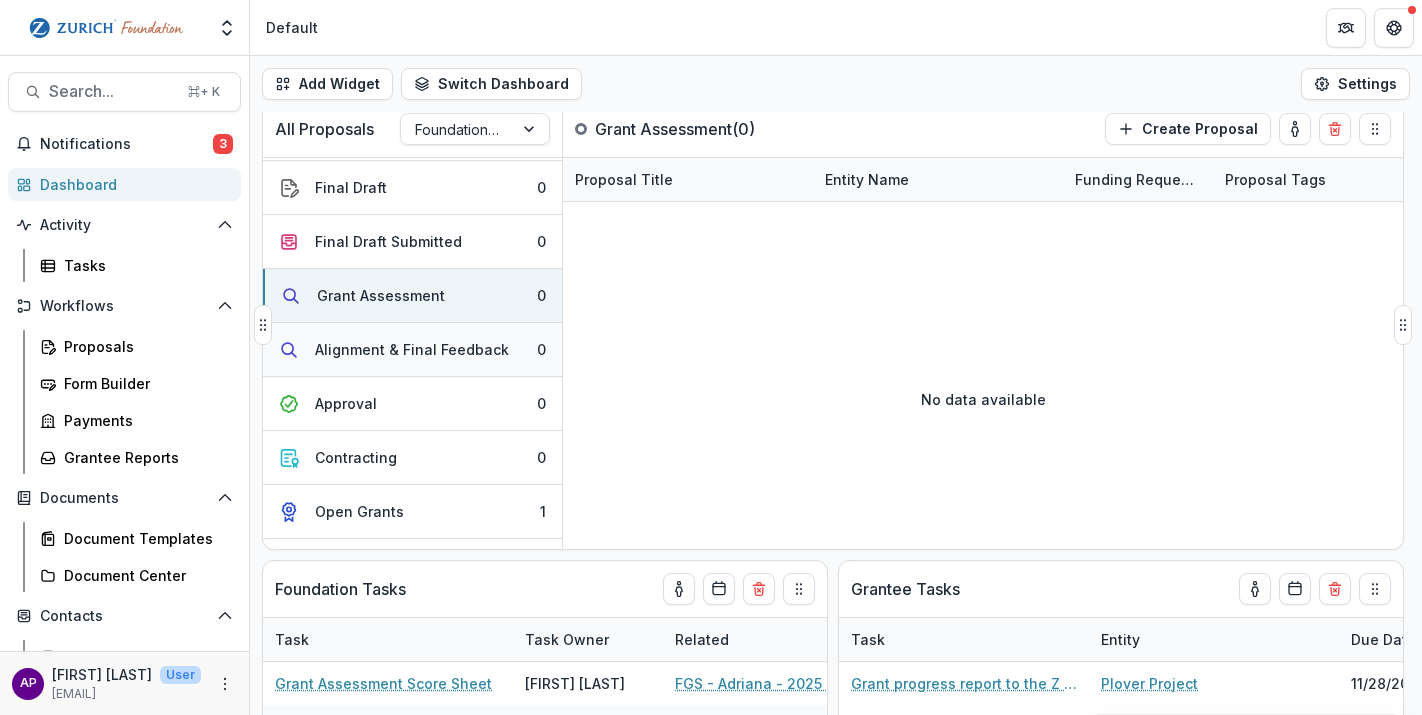 click on "Alignment & Final Feedback" at bounding box center (412, 349) 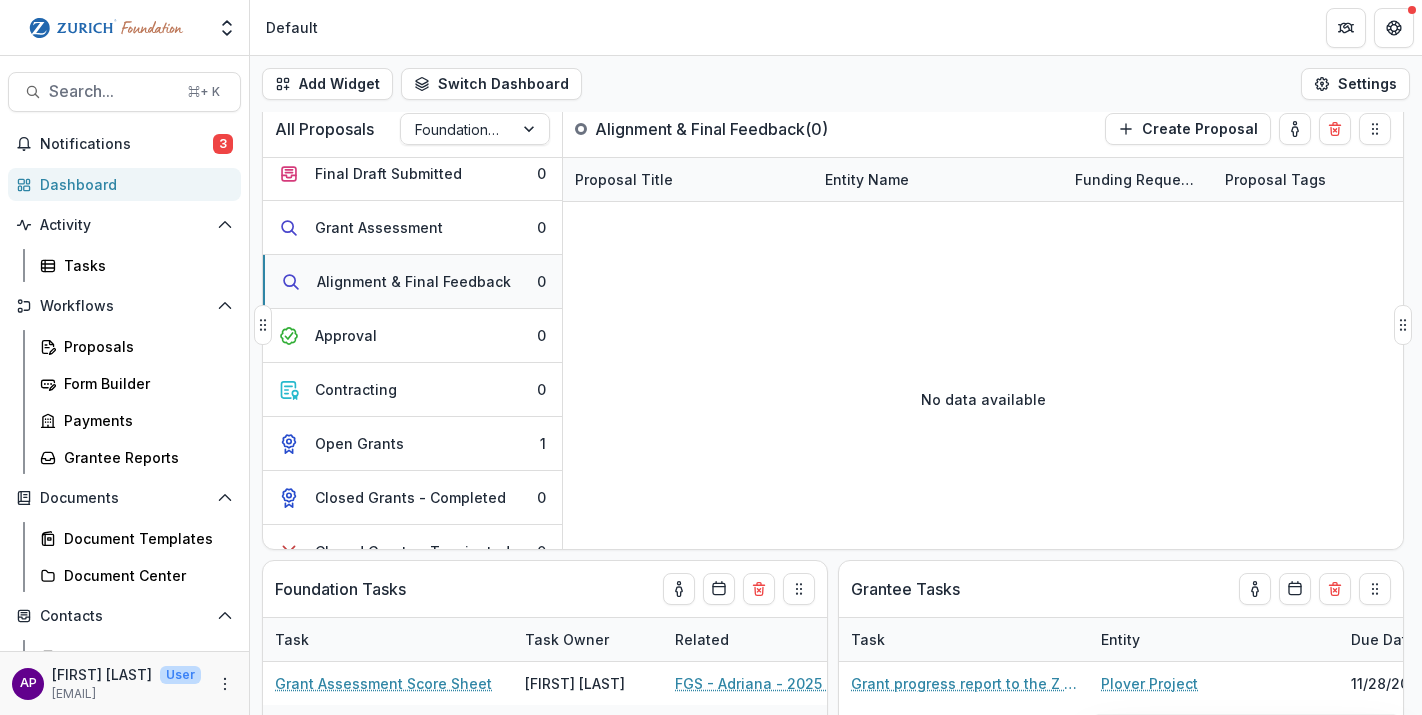 scroll, scrollTop: 780, scrollLeft: 0, axis: vertical 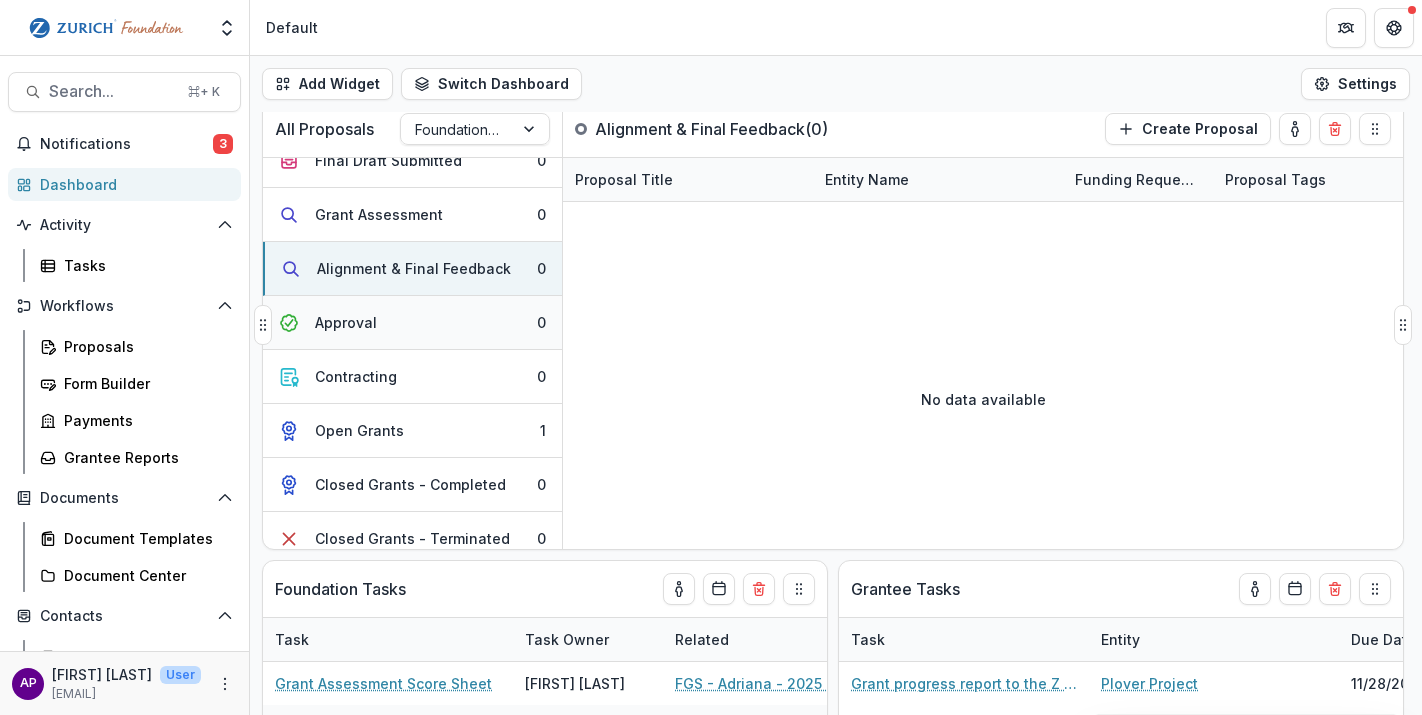 click on "Approval" at bounding box center [346, 322] 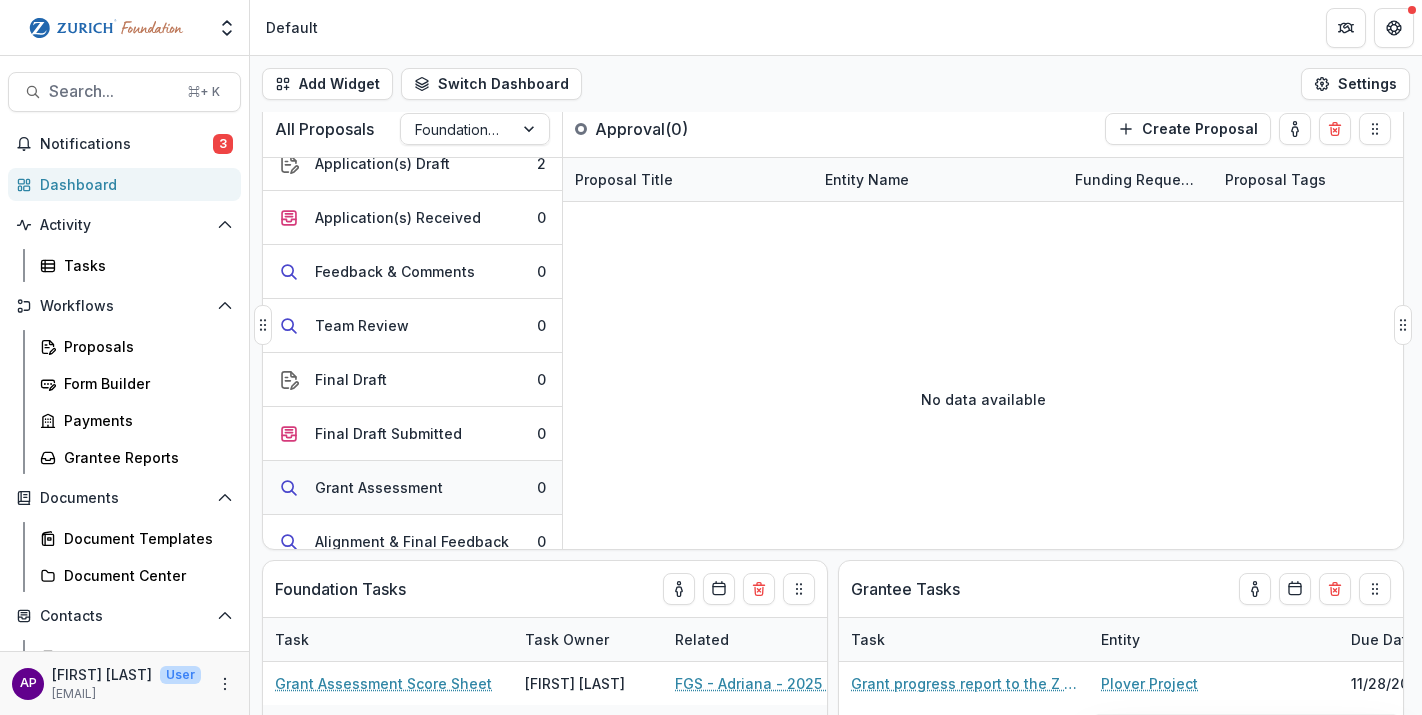 scroll, scrollTop: 796, scrollLeft: 0, axis: vertical 